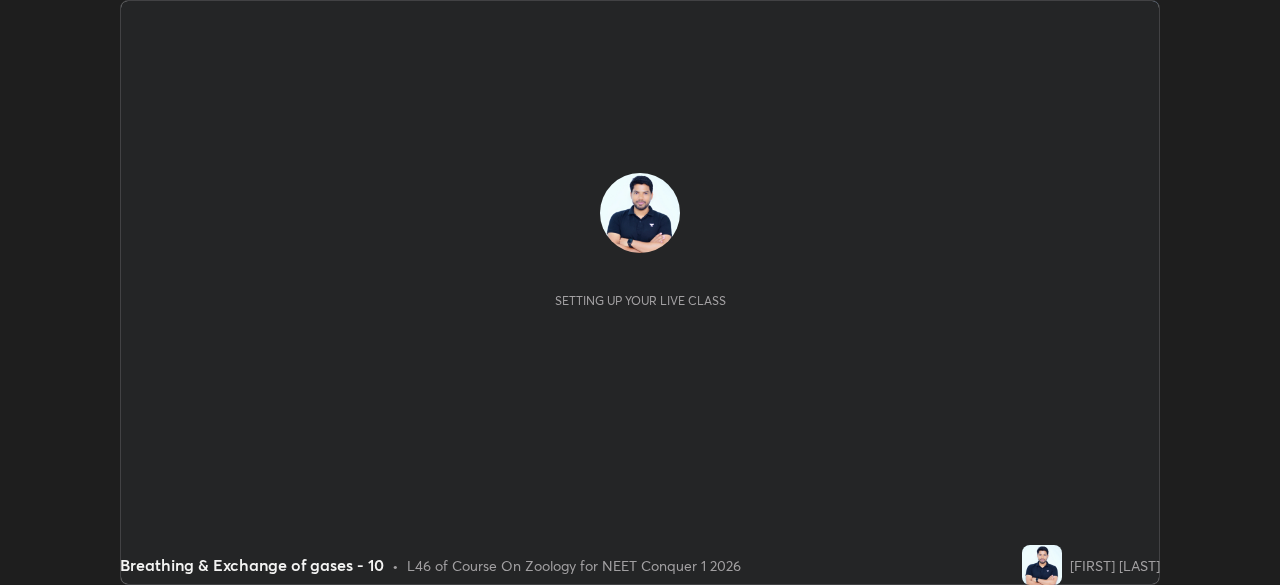 scroll, scrollTop: 0, scrollLeft: 0, axis: both 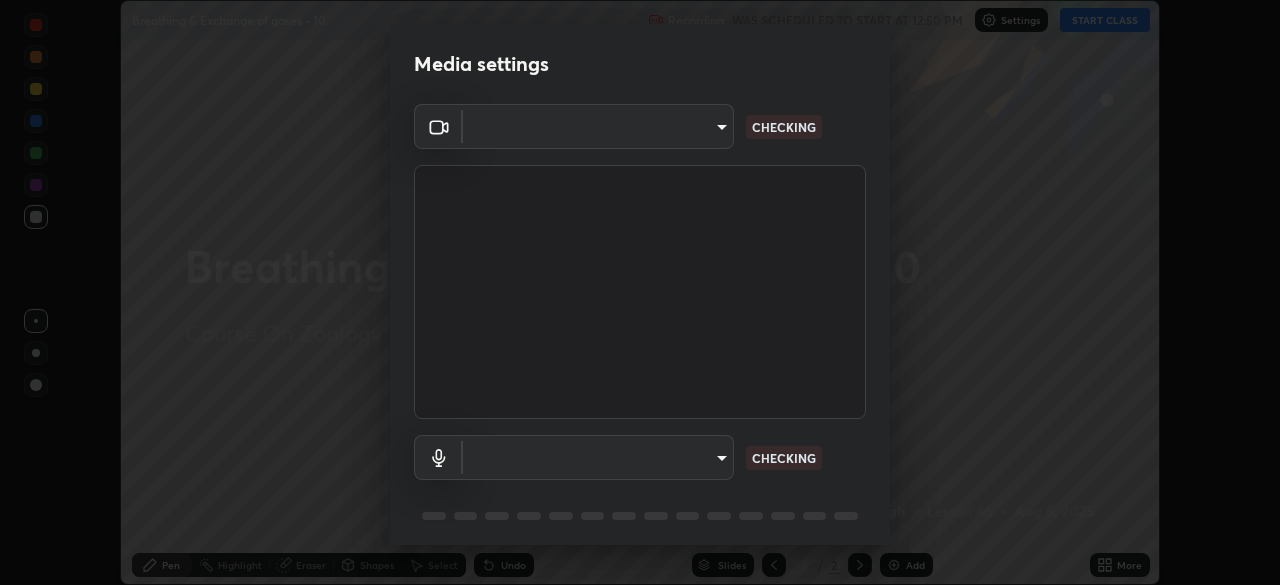 type on "8e51ced37930e971e34d94304a72bdf124377ca82fa83f25b6b4e34e328f1921" 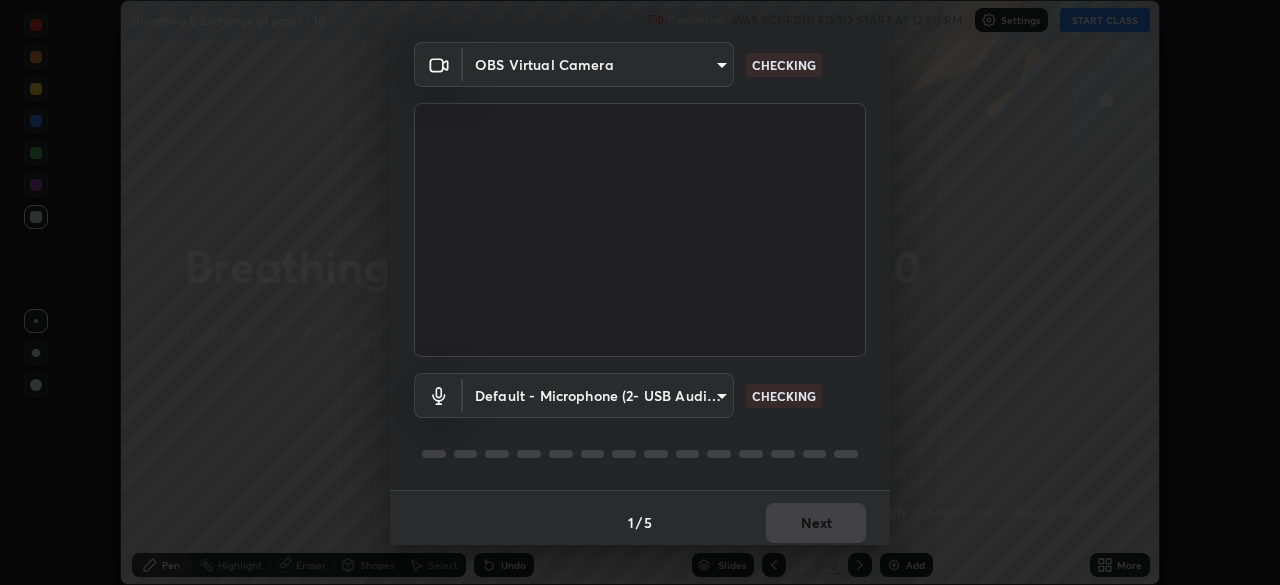 scroll, scrollTop: 71, scrollLeft: 0, axis: vertical 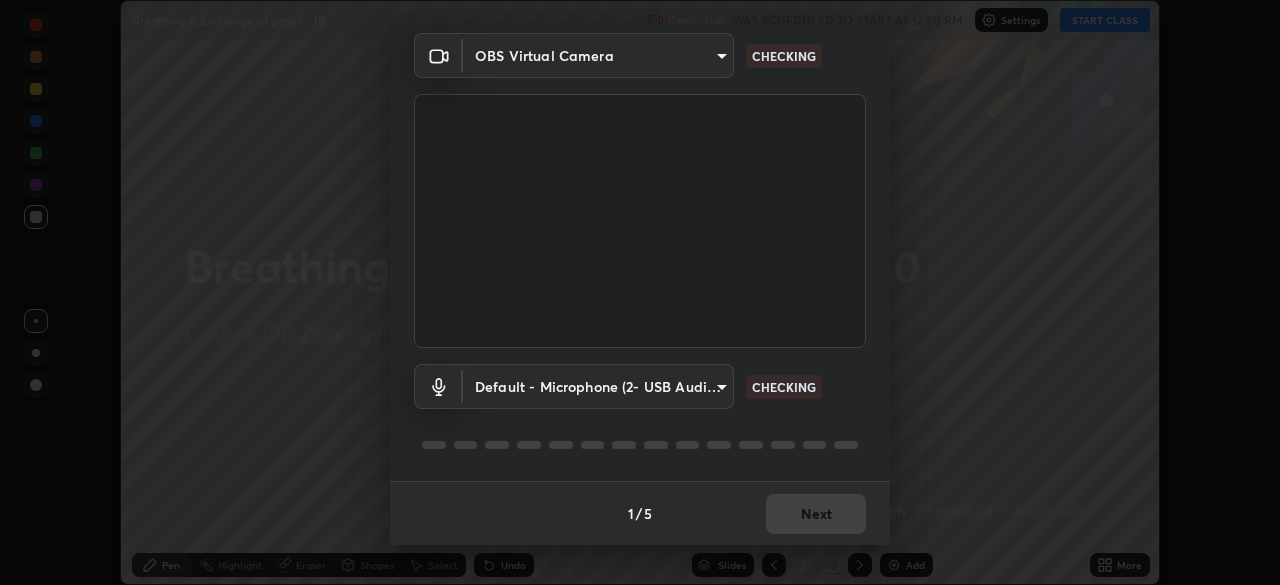 click on "Erase all Breathing & Exchange of gases - 10 Recording WAS SCHEDULED TO START AT 12:50 PM Settings START CLASS Setting up your live class Breathing & Exchange of gases - 10 • L46 of Course On Zoology for NEET Conquer 1 2026 [FIRST] [LAST] Pen Highlight Eraser Shapes Select Undo Slides 2 / 2 Add More No doubts shared Encourage your learners to ask a doubt for better clarity Report an issue Reason for reporting Buffering Chat not working Audio - Video sync issue Educator video quality low ​ Attach an image Report Media settings OBS Virtual Camera [HASH] CHECKING Default - Microphone (2- USB Audio Device) default CHECKING 1 / 5 Next" at bounding box center (640, 292) 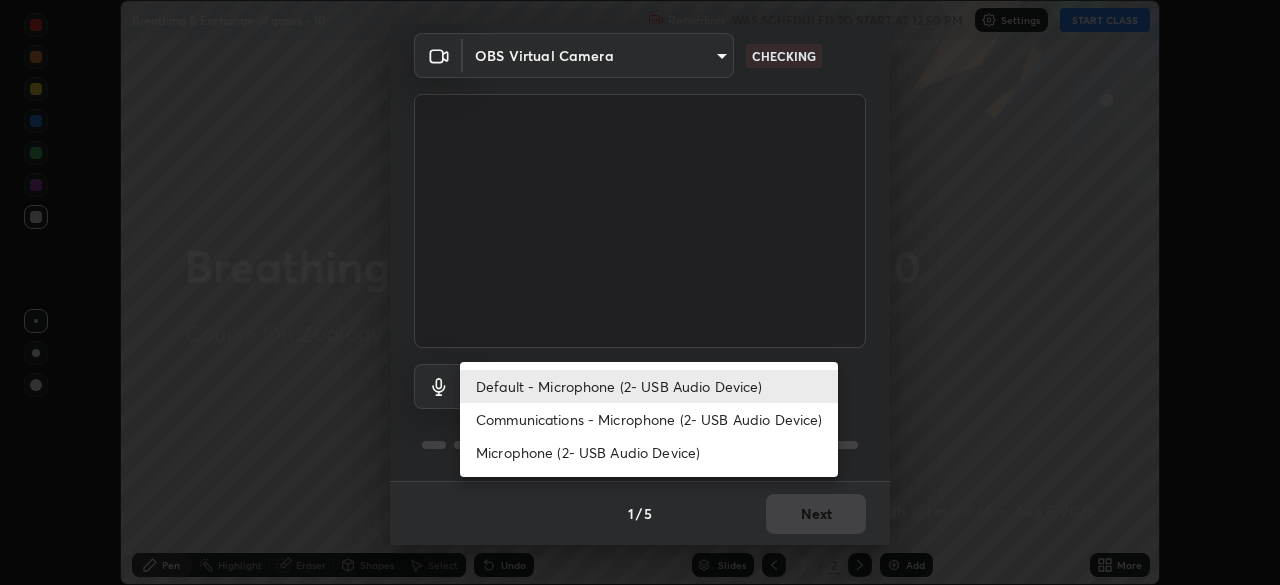 click on "Communications - Microphone (2- USB Audio Device)" at bounding box center (649, 419) 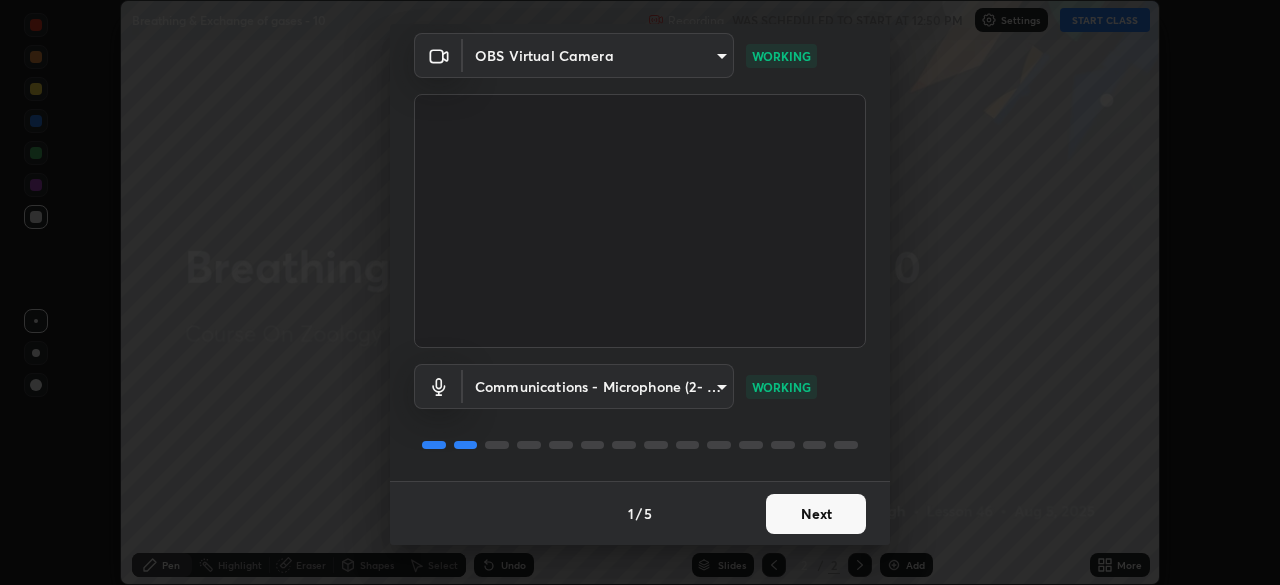 click on "Next" at bounding box center [816, 514] 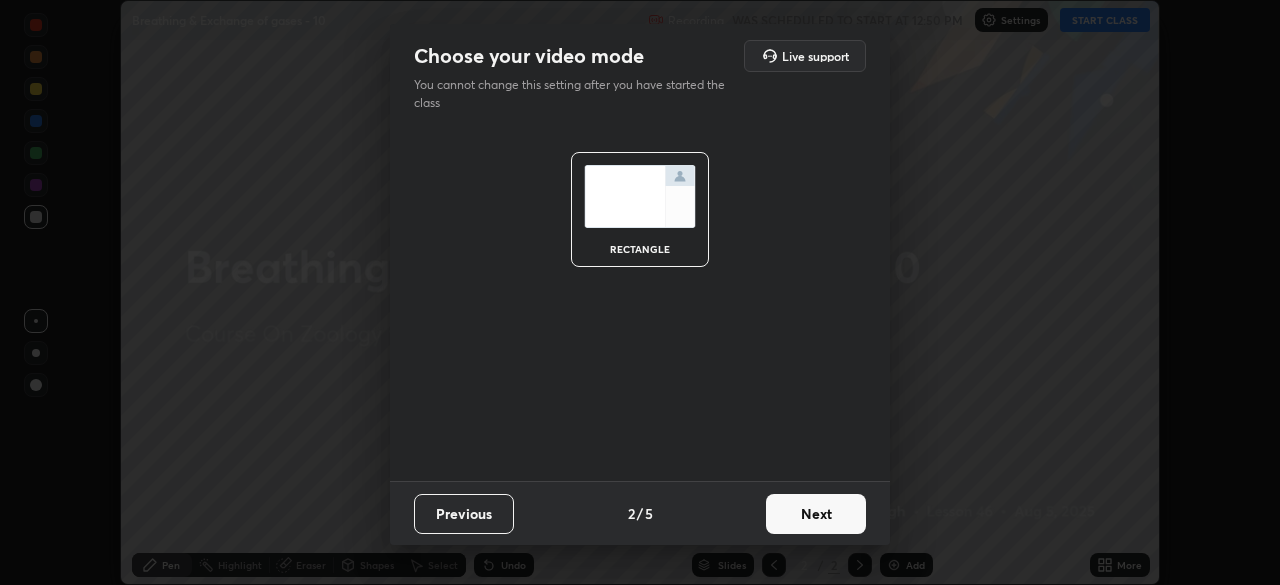 scroll, scrollTop: 0, scrollLeft: 0, axis: both 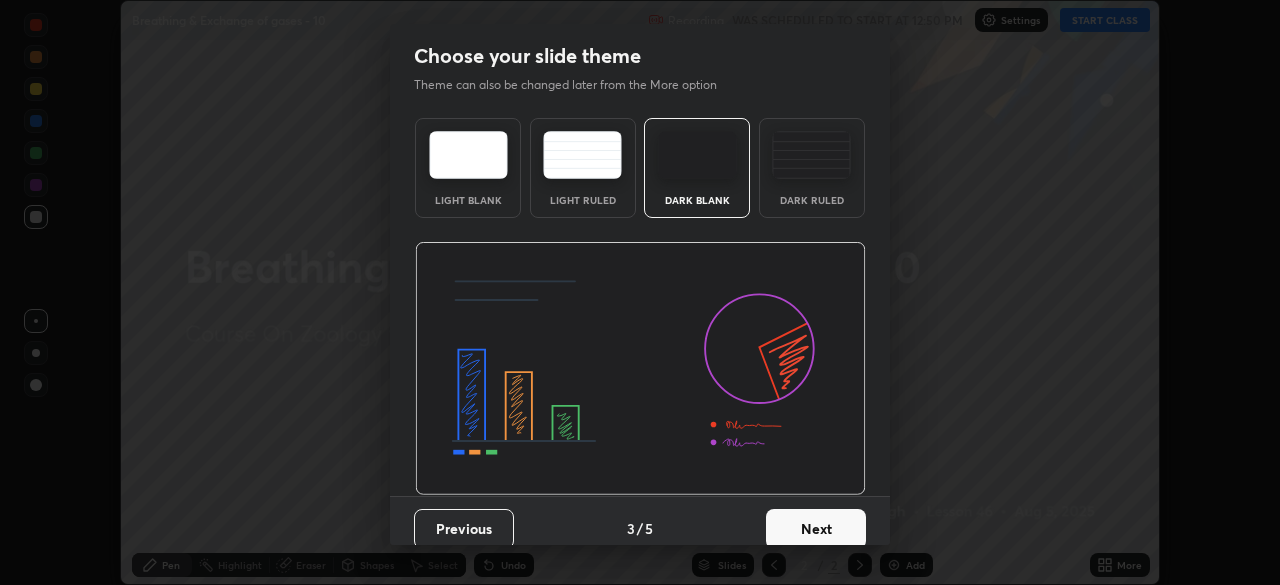 click on "Next" at bounding box center (816, 529) 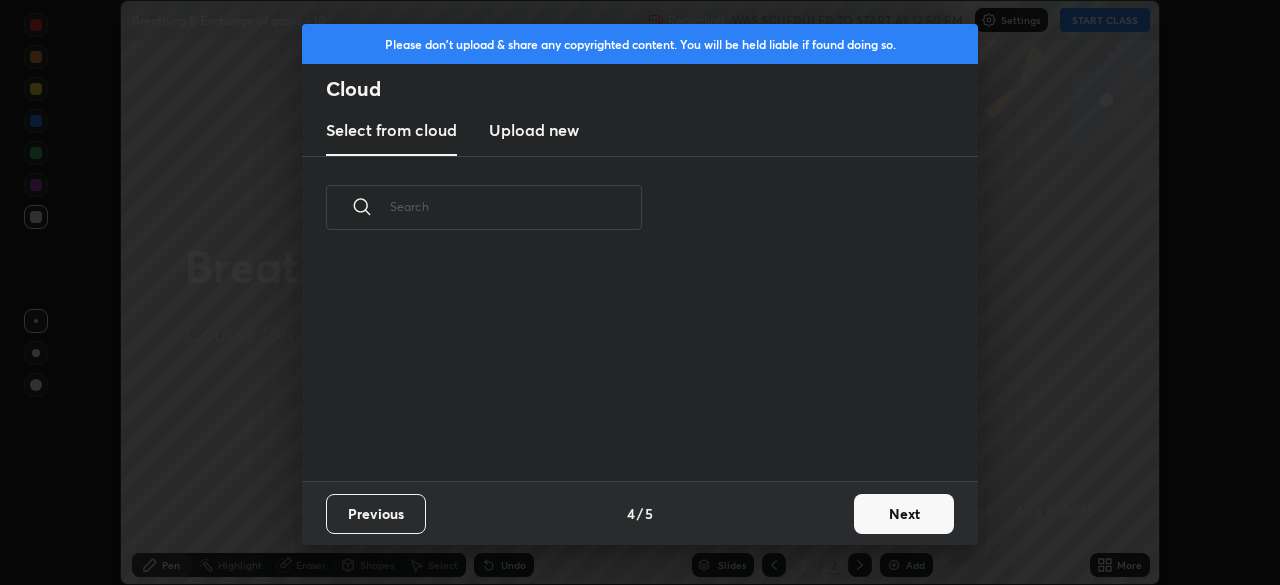 click on "Previous 4 / 5 Next" at bounding box center (640, 513) 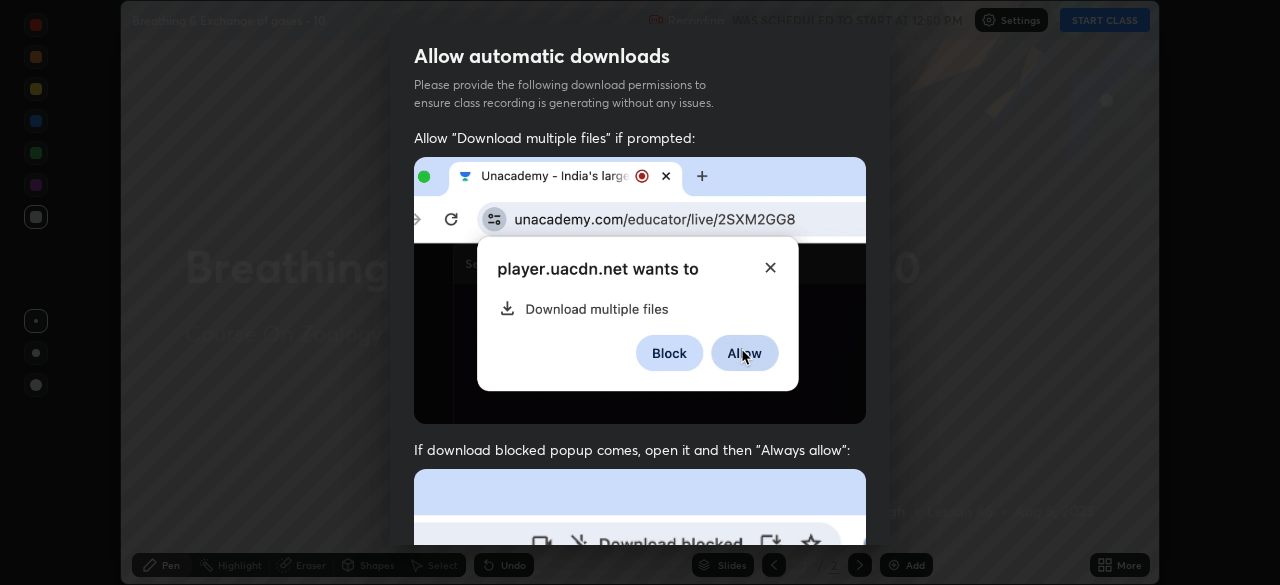 click on "Allow automatic downloads Please provide the following download permissions to ensure class recording is generating without any issues. Allow "Download multiple files" if prompted: If download blocked popup comes, open it and then "Always allow": I agree that if I don't provide required permissions, class recording will not be generated Previous 5 / 5 Done" at bounding box center [640, 292] 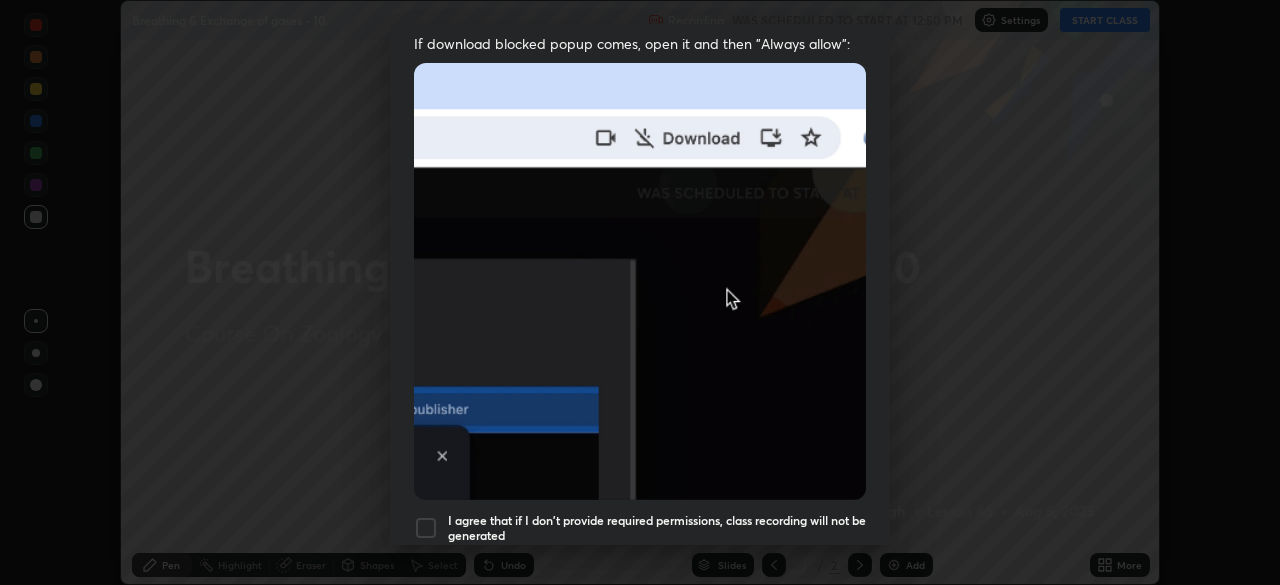 scroll, scrollTop: 412, scrollLeft: 0, axis: vertical 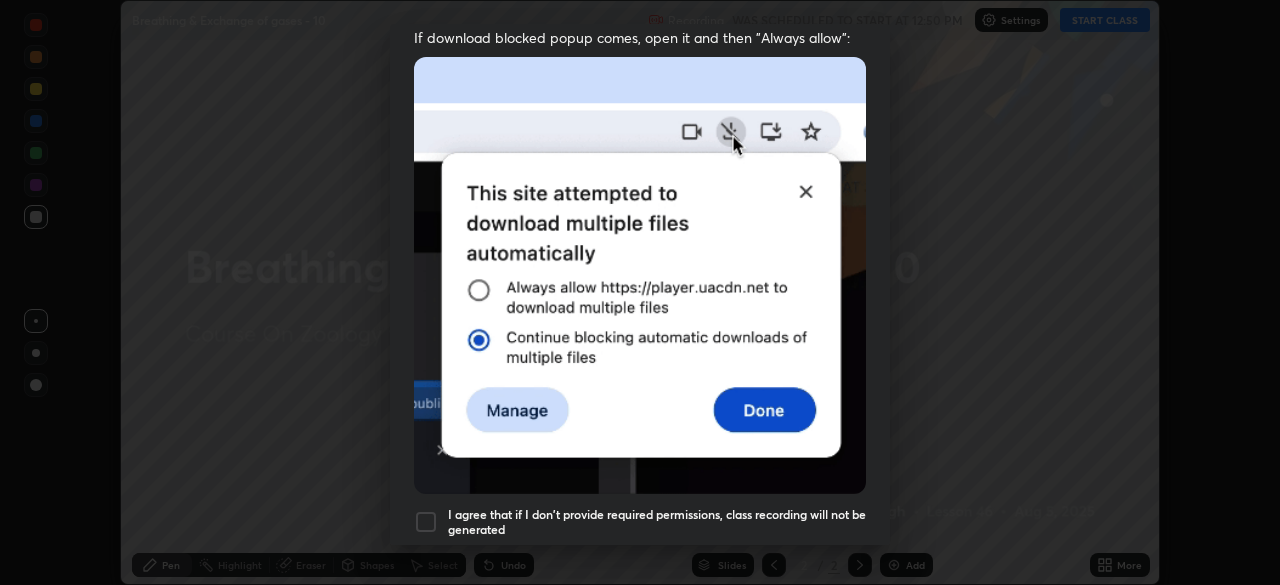 click on "I agree that if I don't provide required permissions, class recording will not be generated" at bounding box center [657, 522] 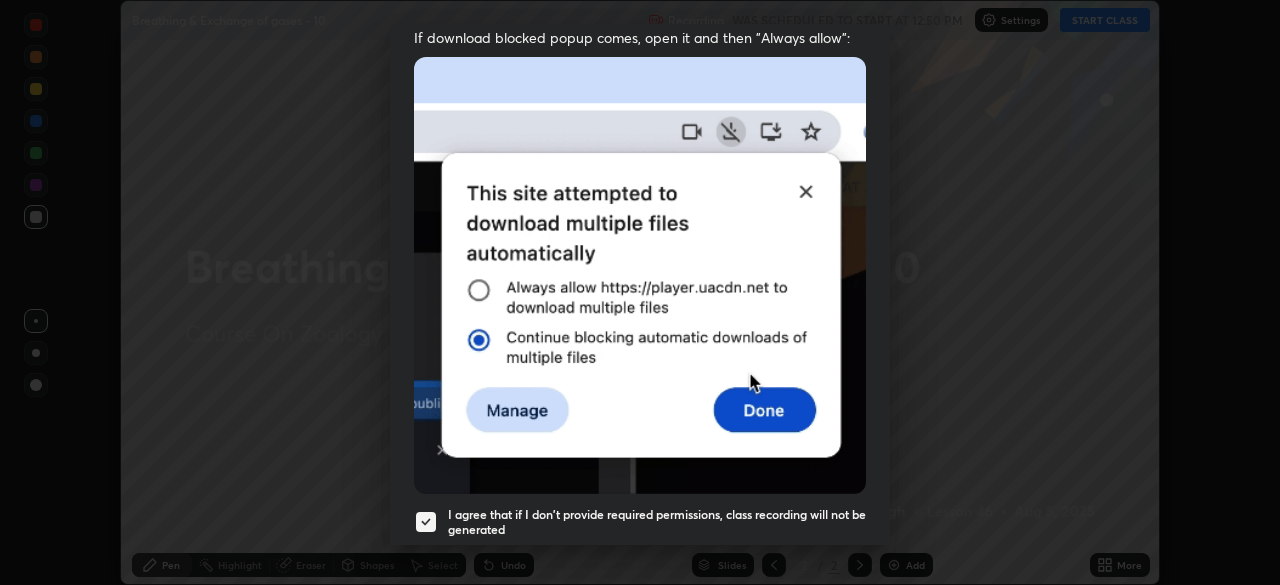 scroll, scrollTop: 479, scrollLeft: 0, axis: vertical 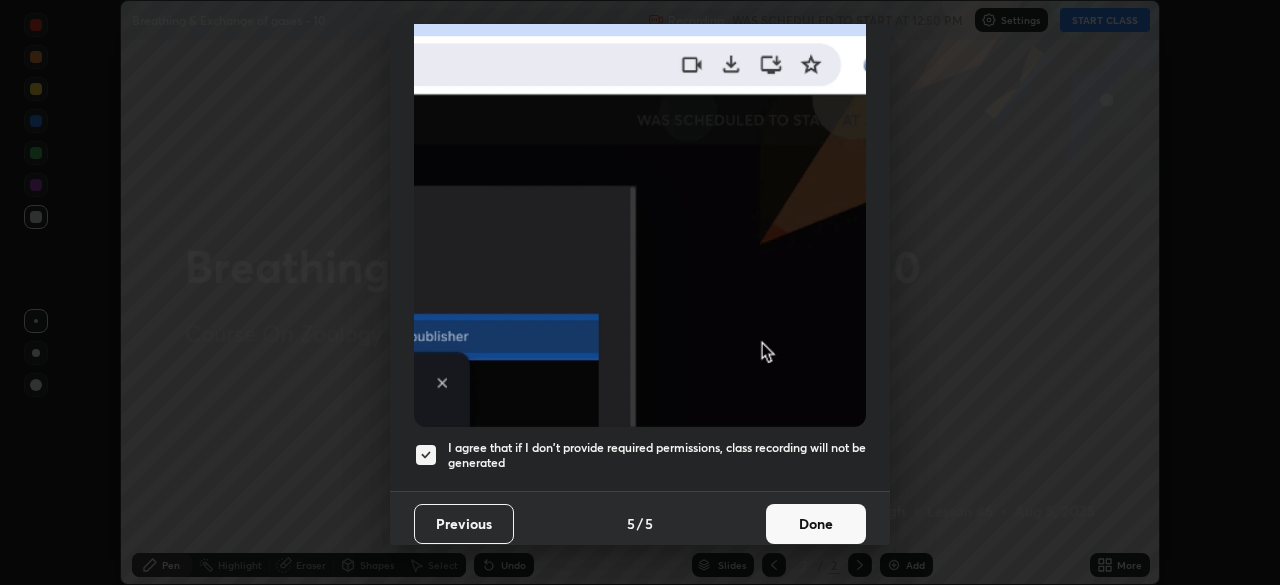 click on "Done" at bounding box center [816, 524] 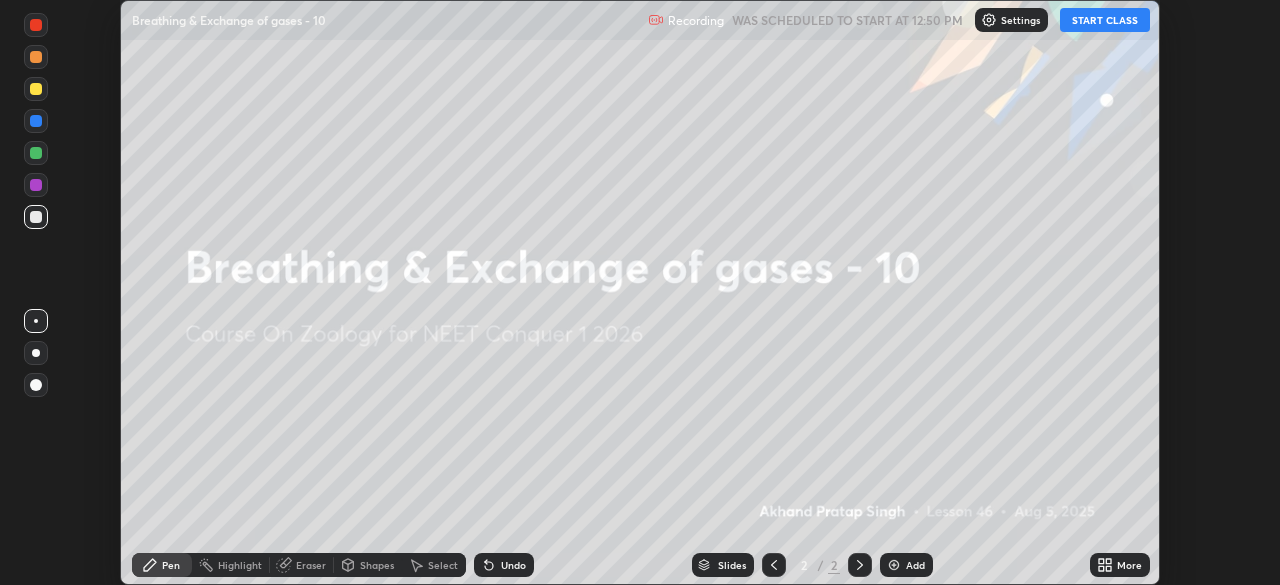 click on "START CLASS" at bounding box center [1105, 20] 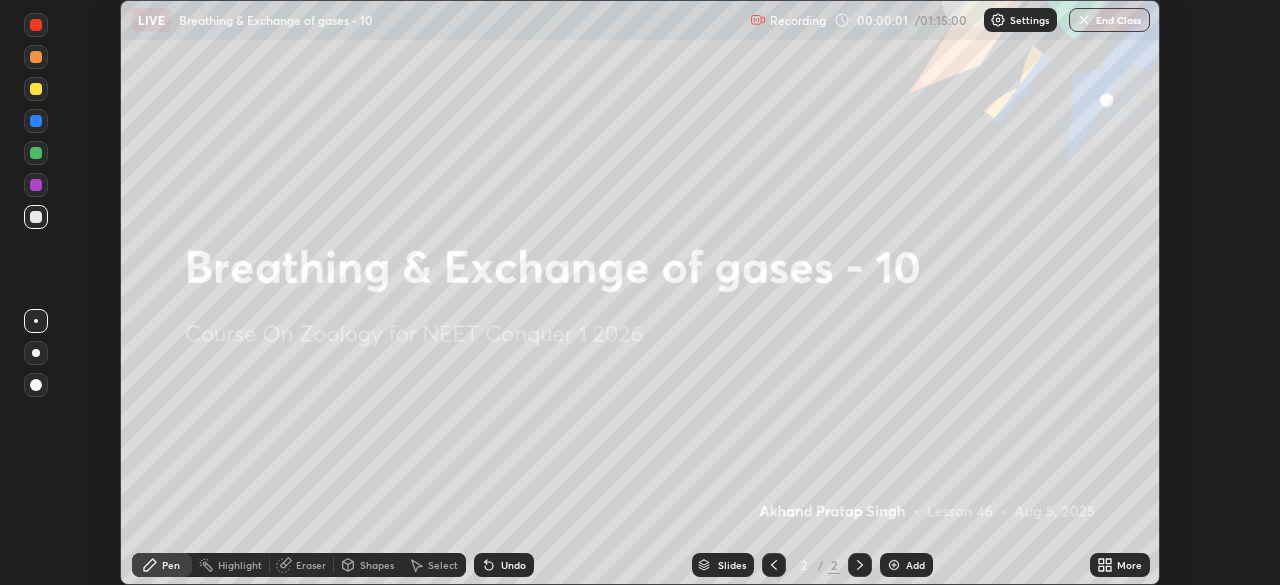 click 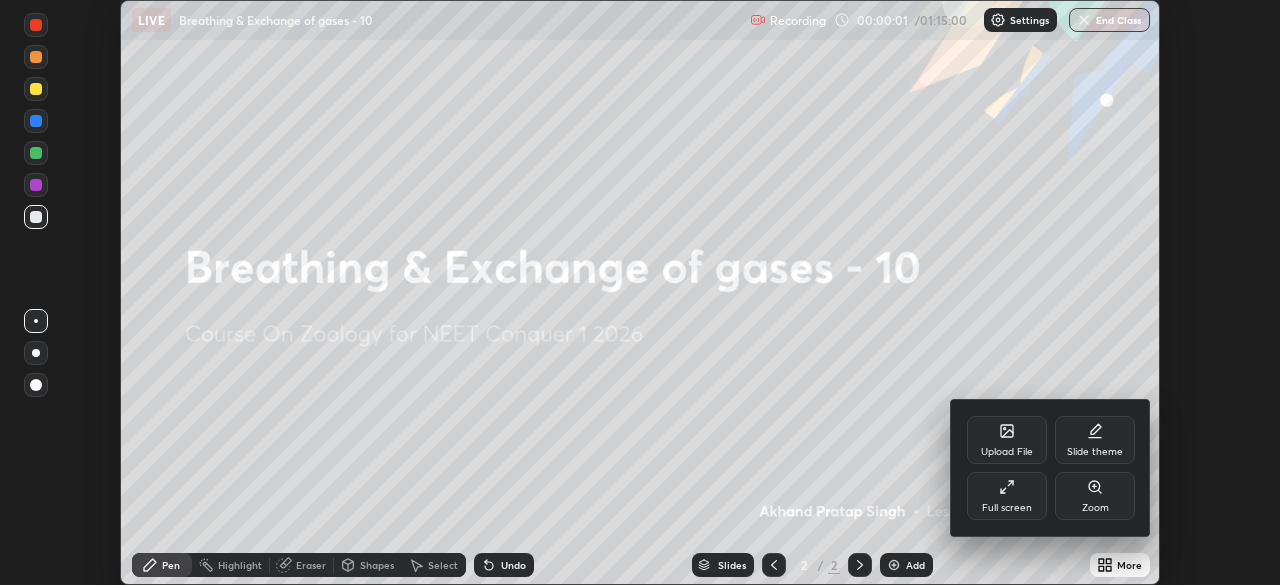 click on "Upload File" at bounding box center (1007, 440) 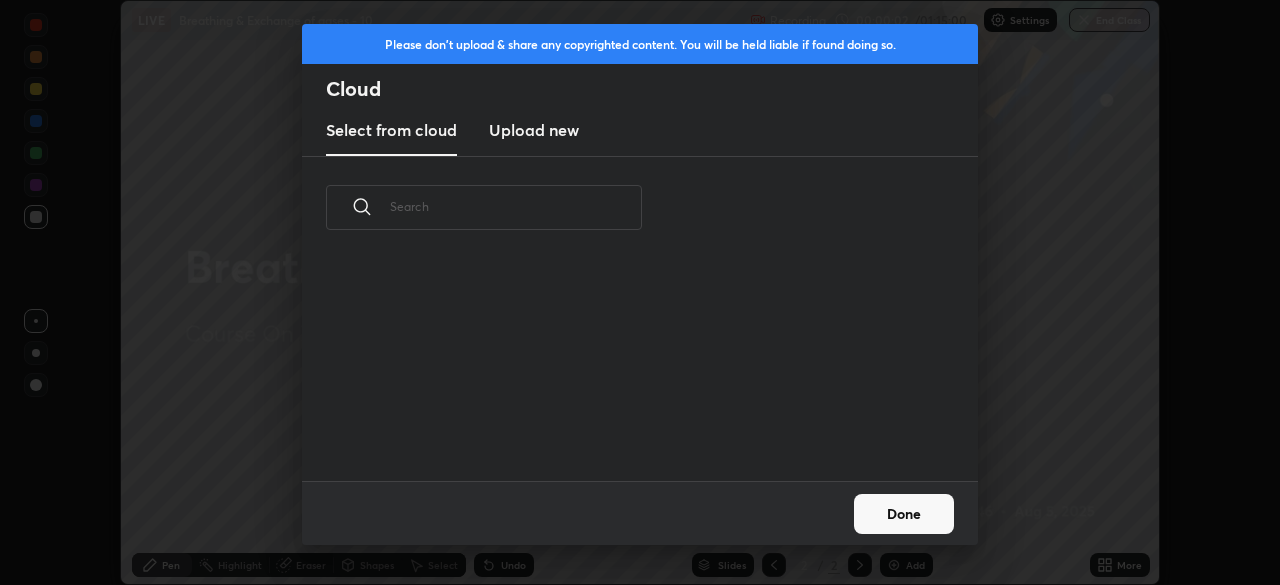 scroll, scrollTop: 7, scrollLeft: 11, axis: both 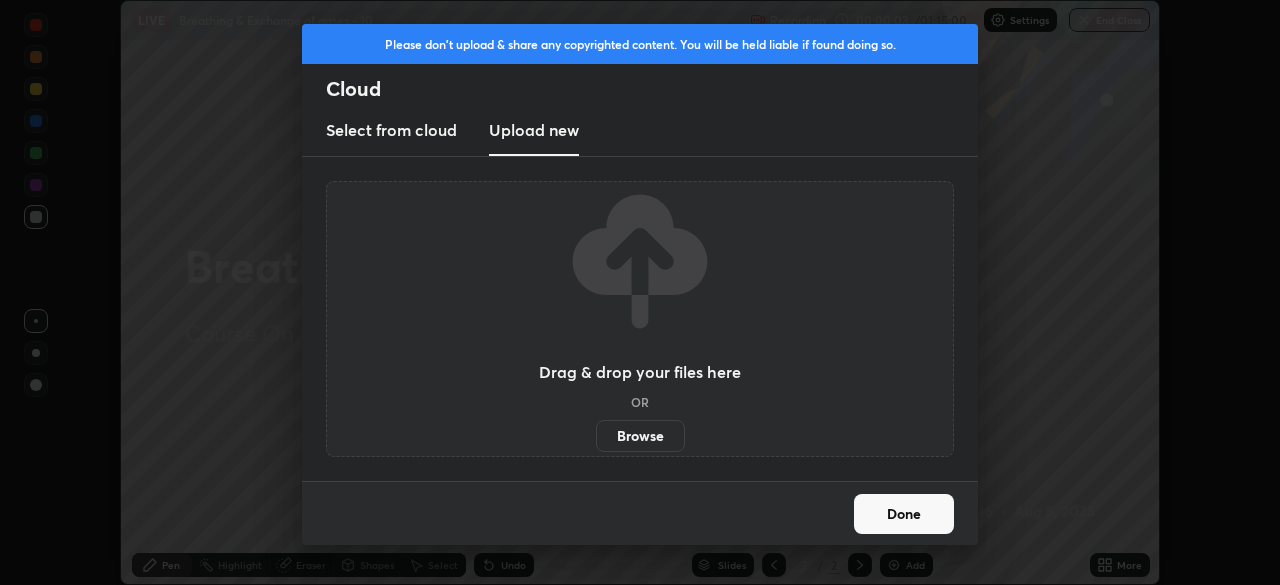 click on "Browse" at bounding box center [640, 436] 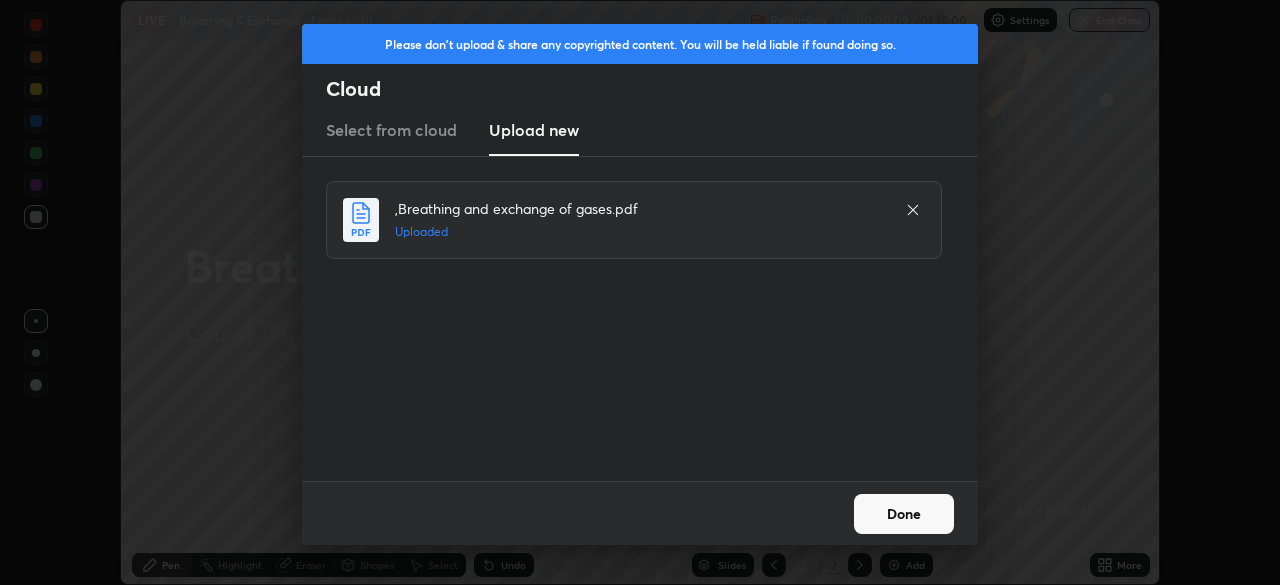 click on "Done" at bounding box center [904, 514] 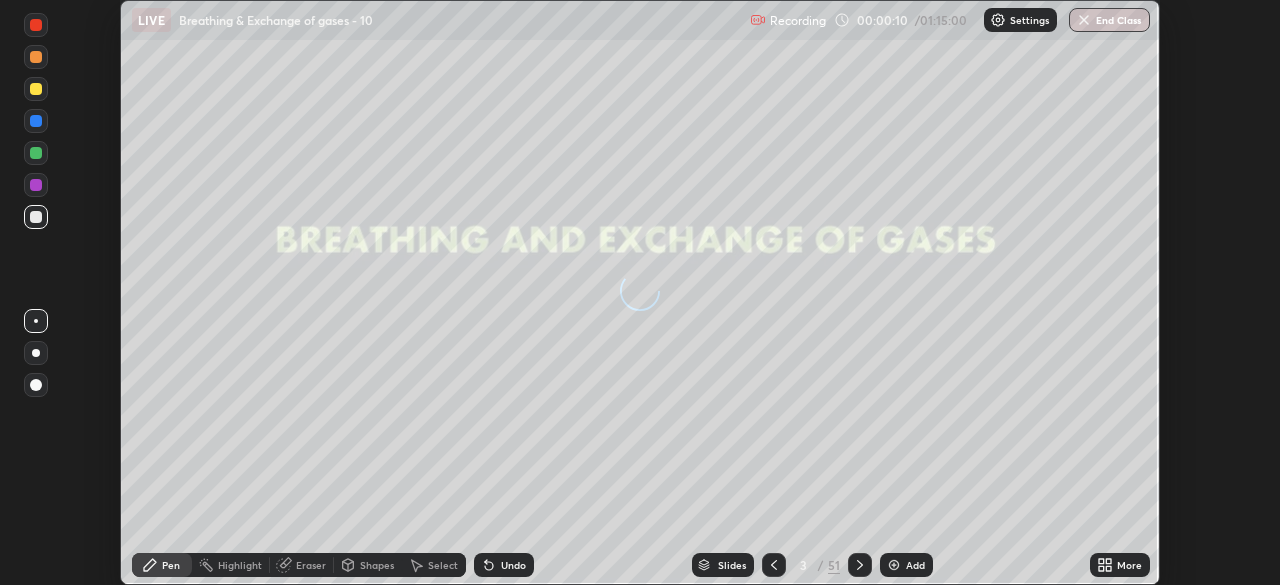 click 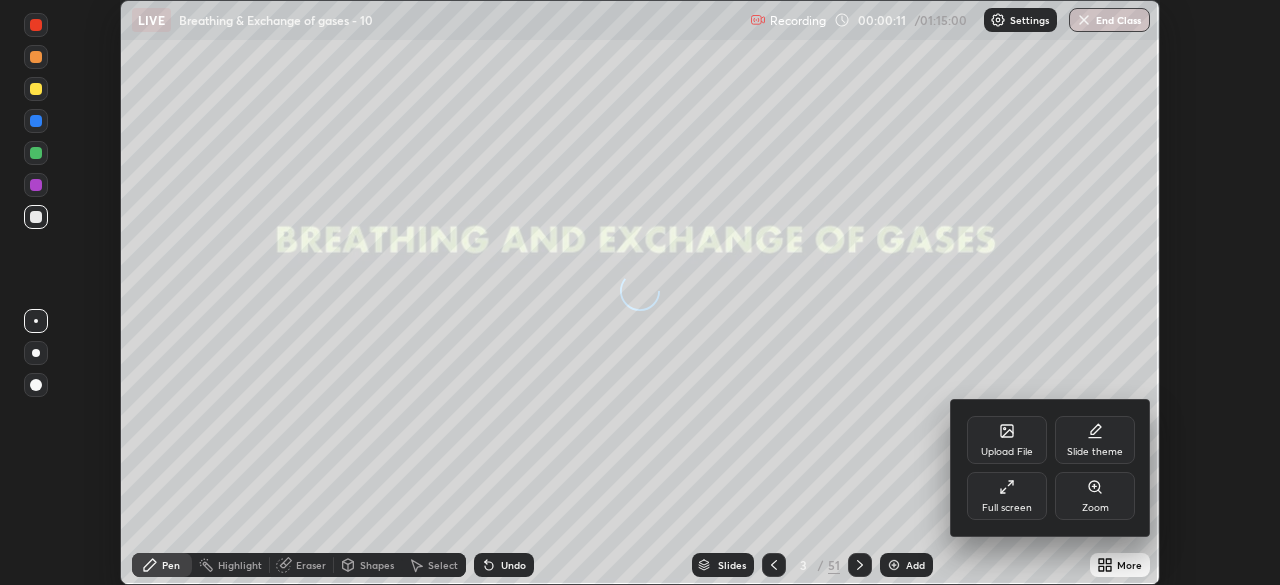 click on "Full screen" at bounding box center (1007, 496) 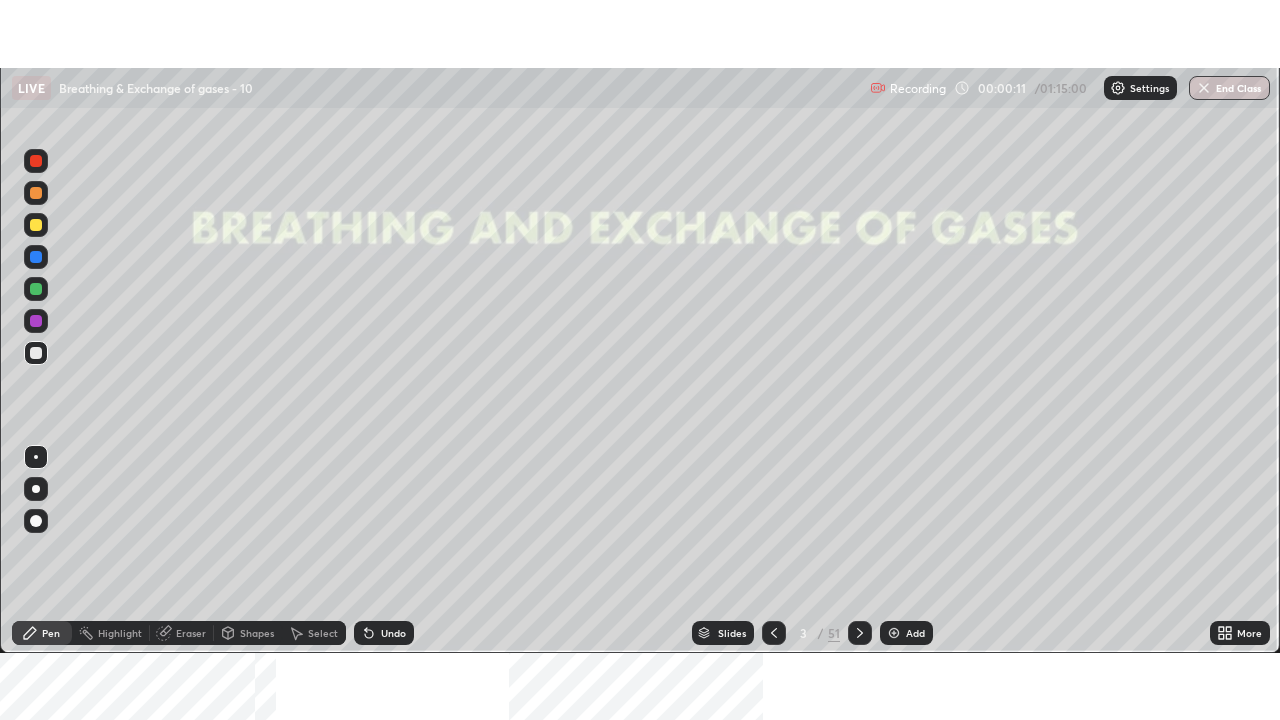 scroll, scrollTop: 99280, scrollLeft: 98720, axis: both 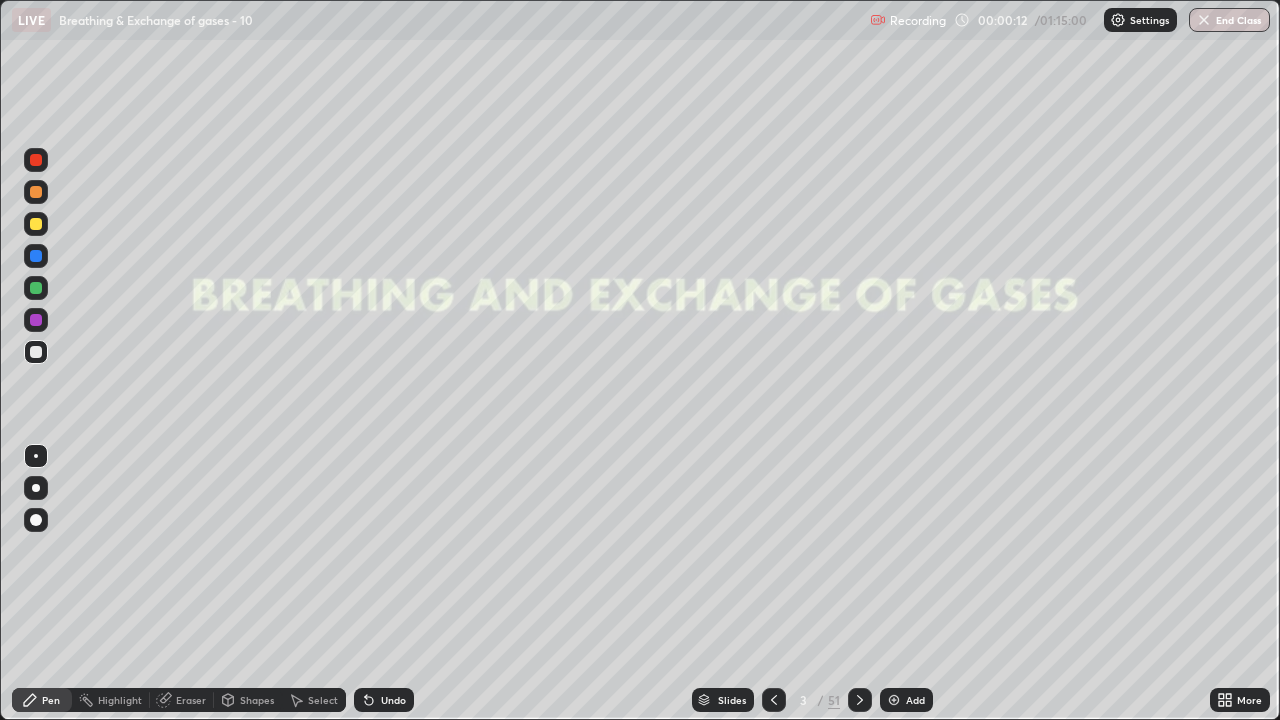 click on "Slides" at bounding box center (732, 700) 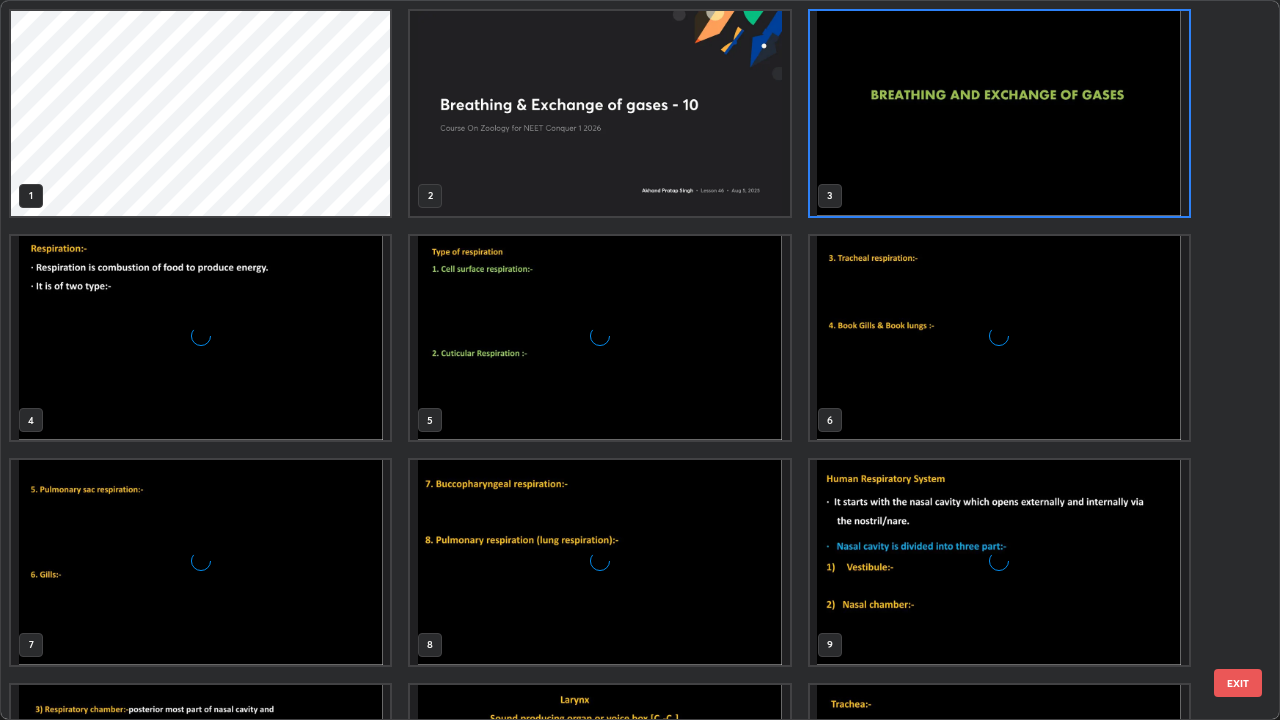 scroll, scrollTop: 7, scrollLeft: 11, axis: both 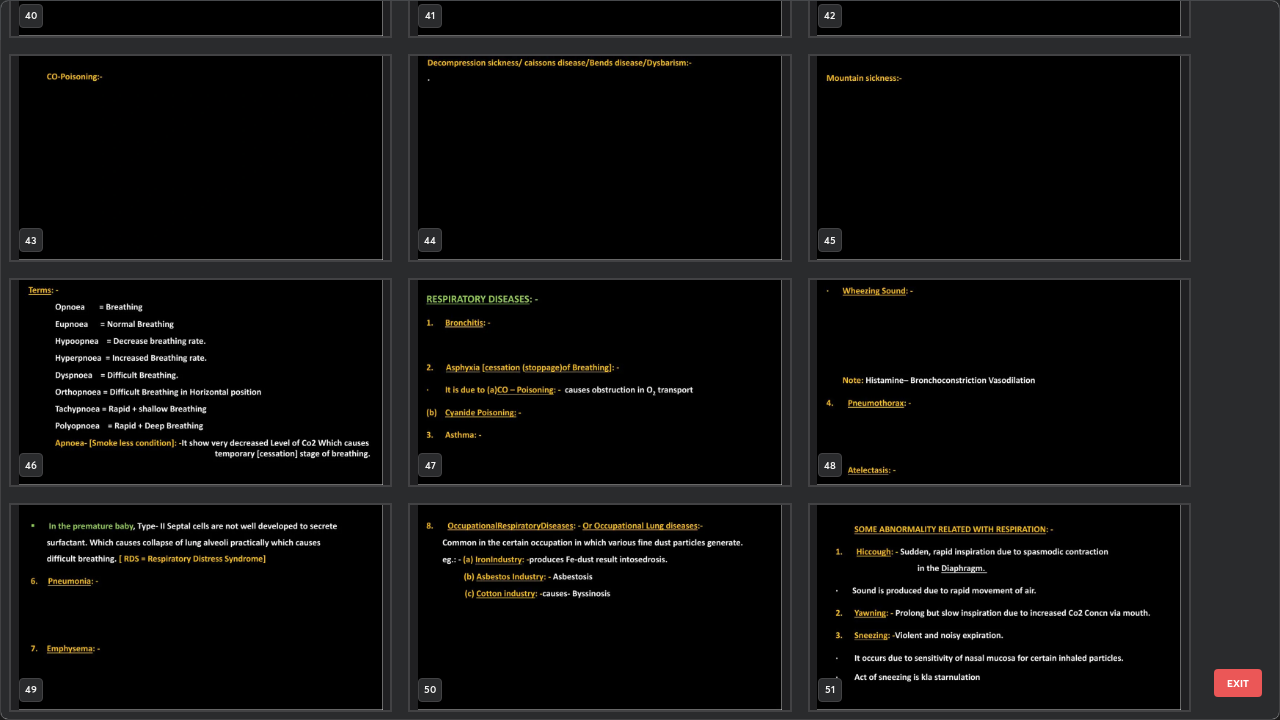 click at bounding box center [599, 382] 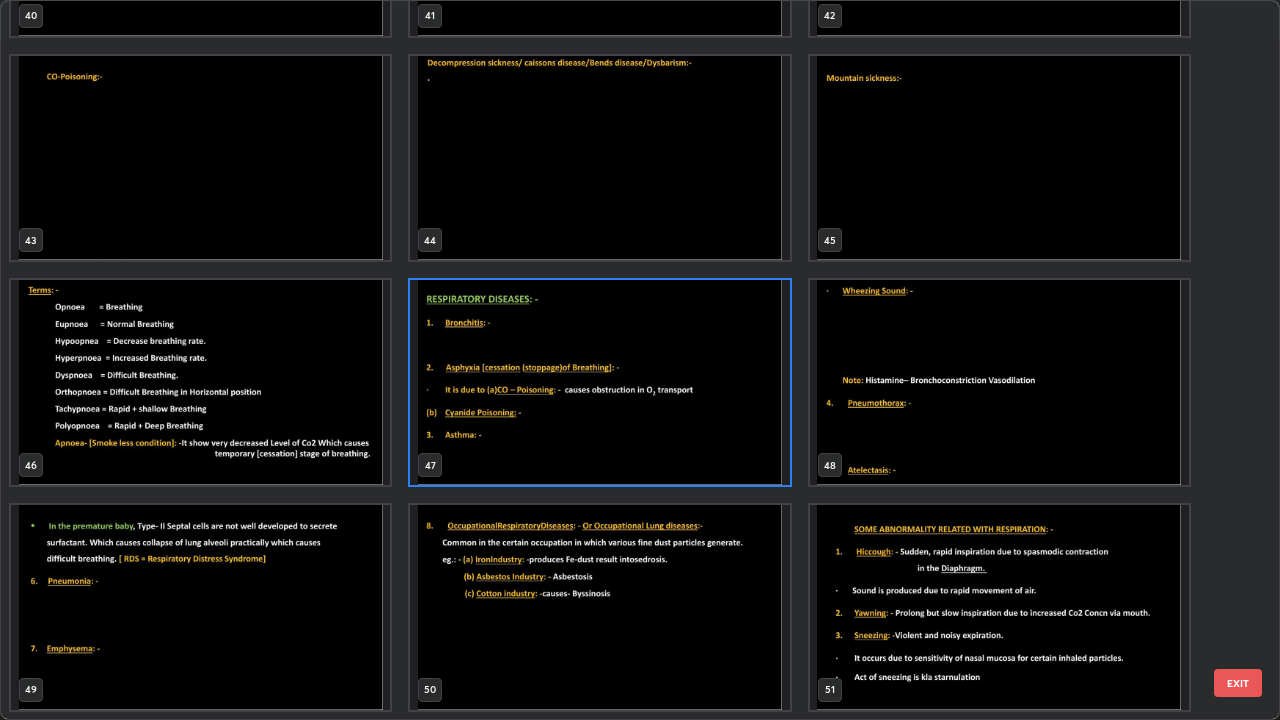 click at bounding box center (599, 382) 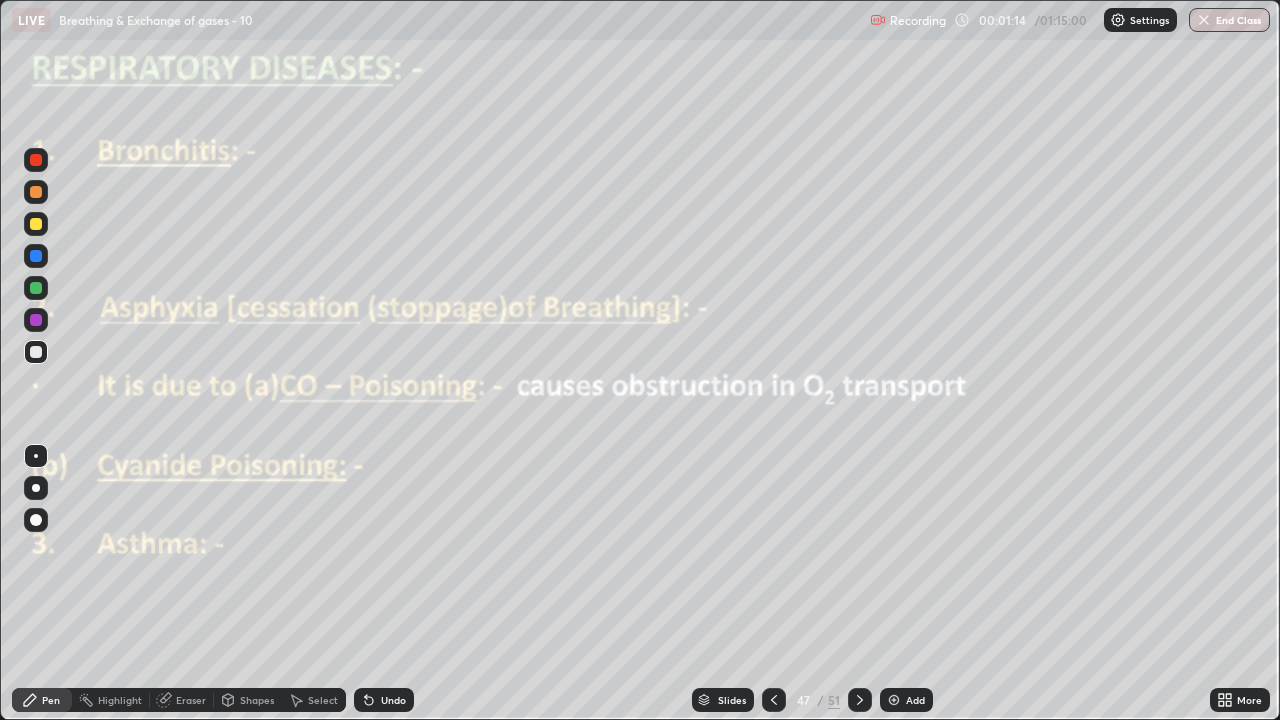 click at bounding box center (36, 352) 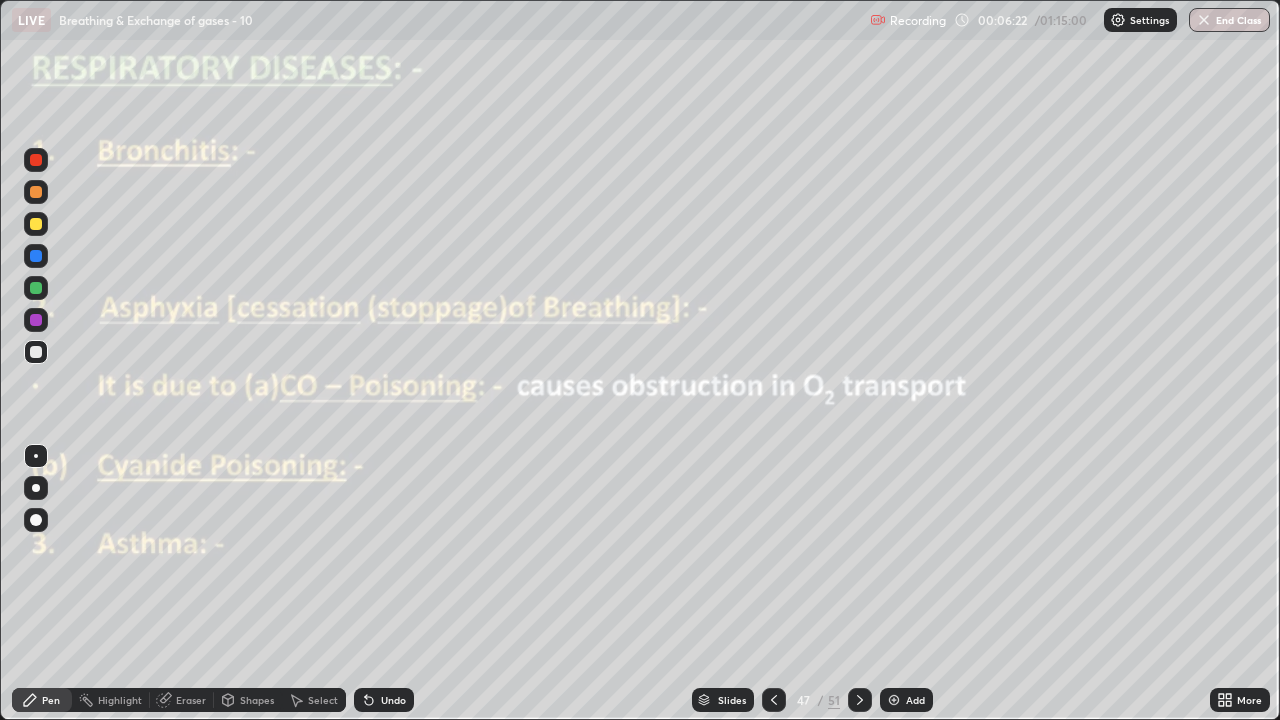 click at bounding box center (36, 256) 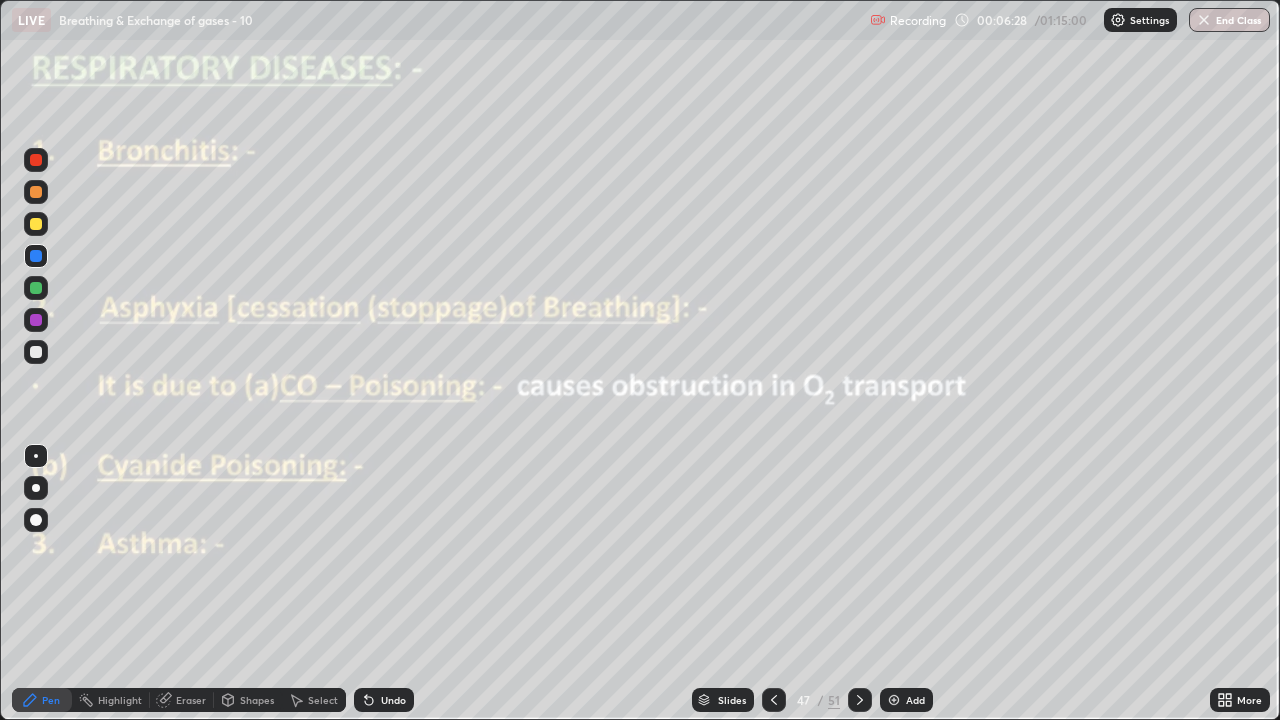 click at bounding box center (36, 352) 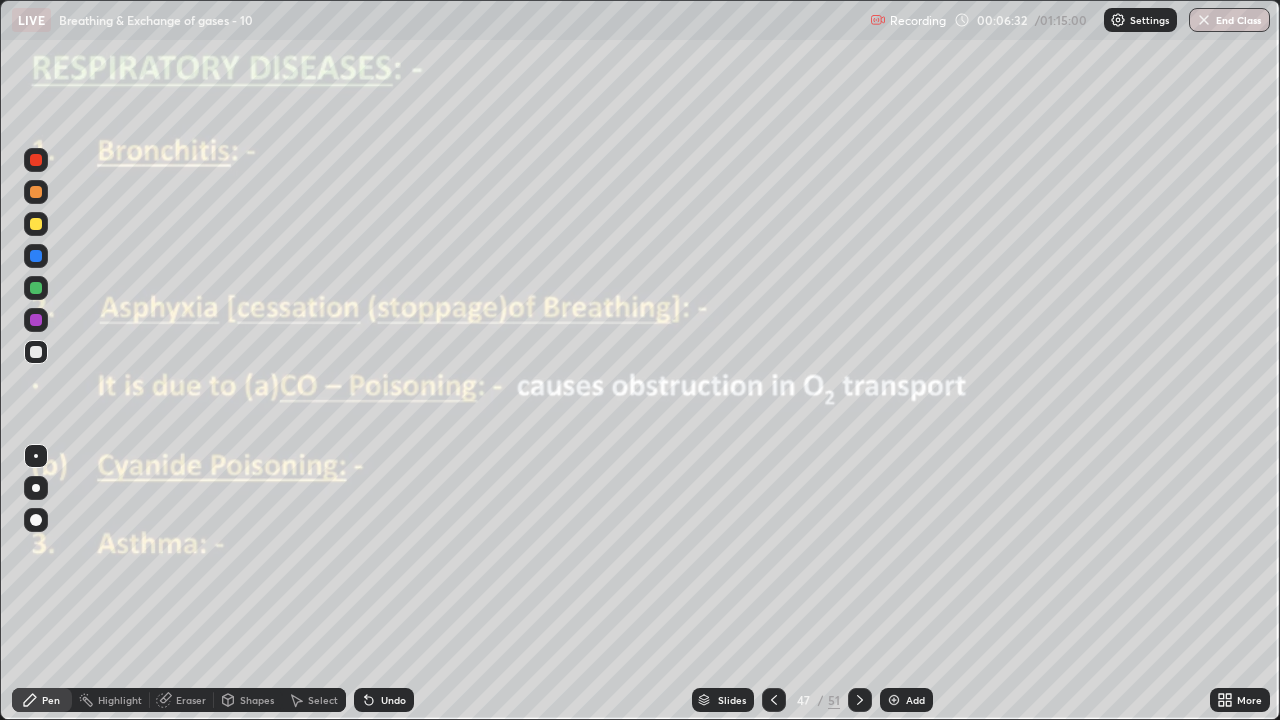 click at bounding box center [36, 192] 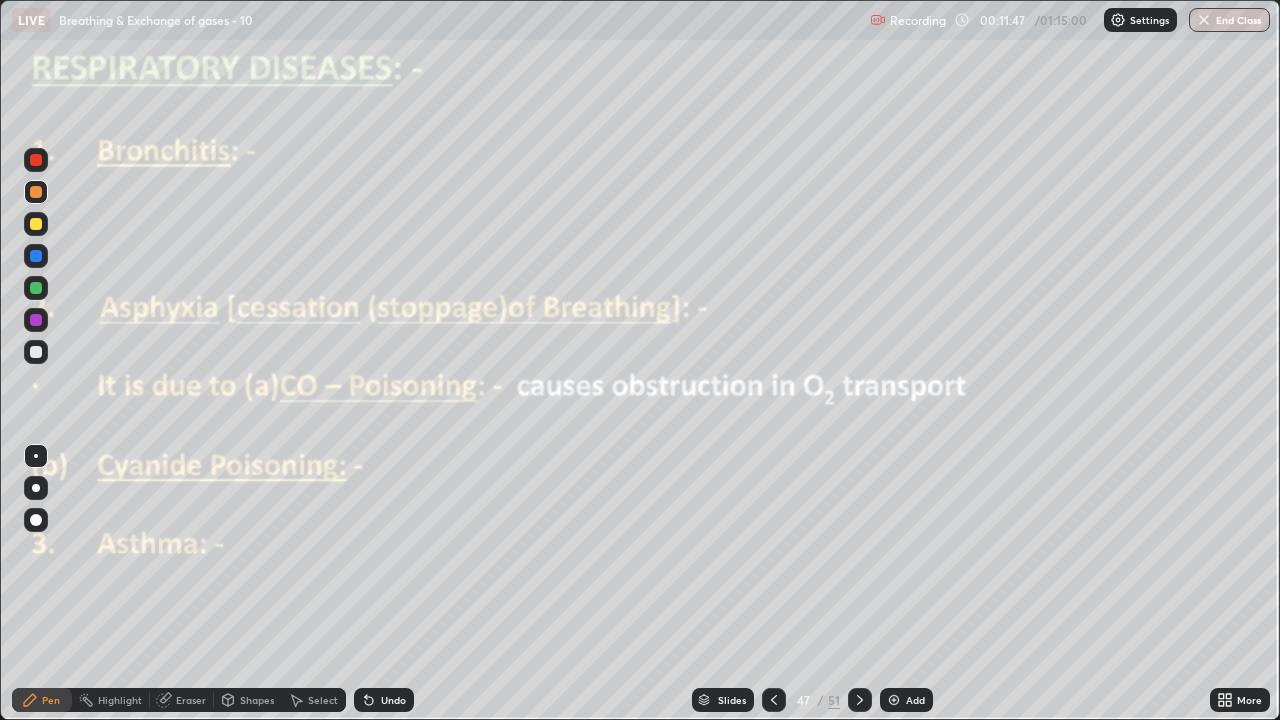 click 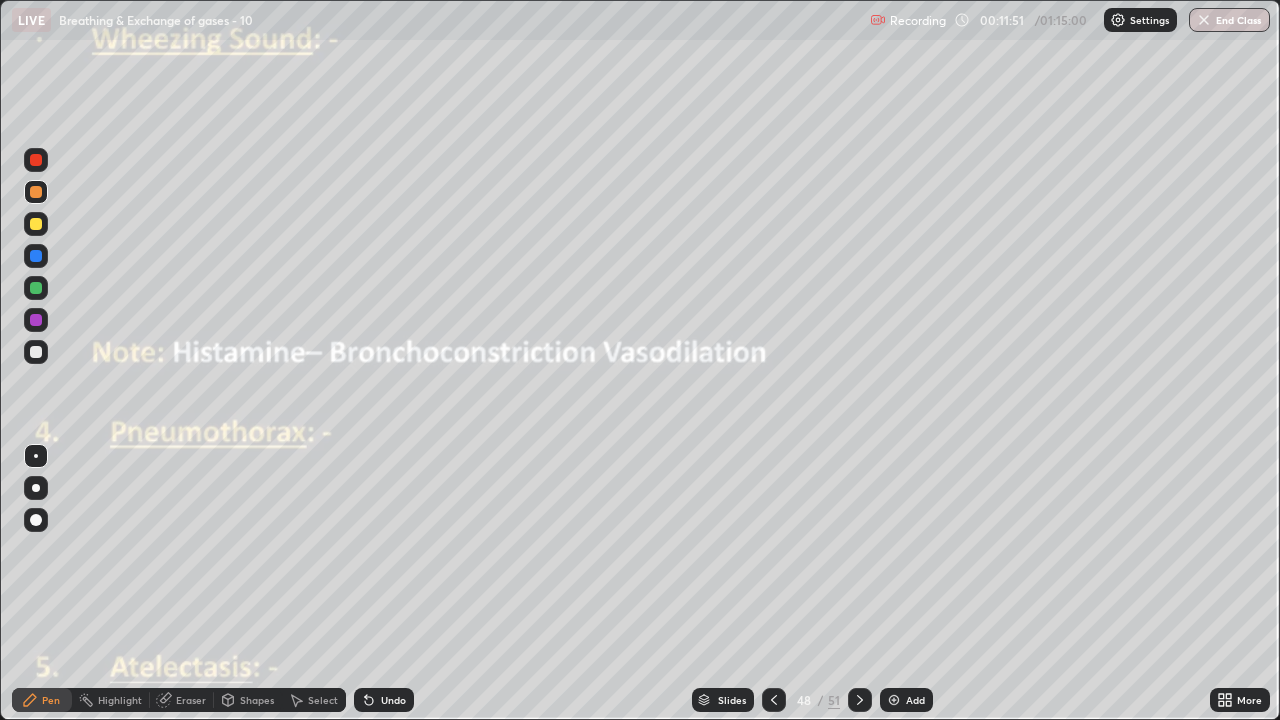 click at bounding box center (36, 352) 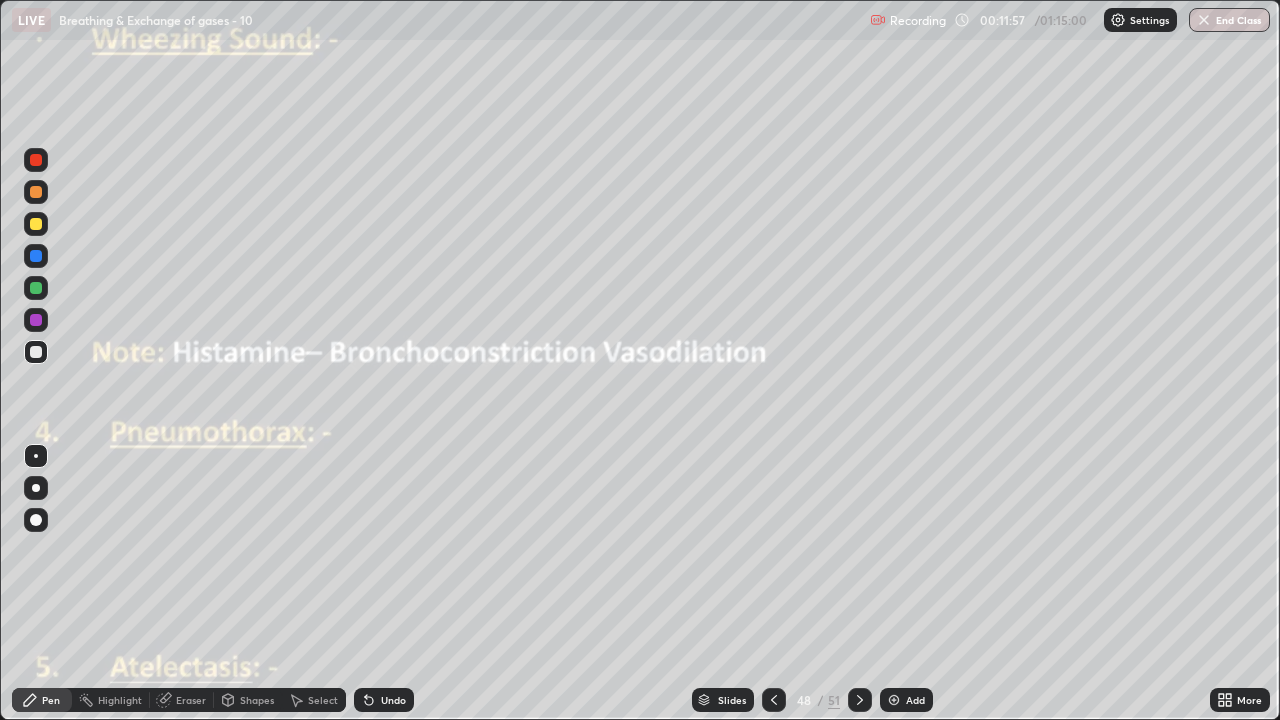 click on "Undo" at bounding box center [384, 700] 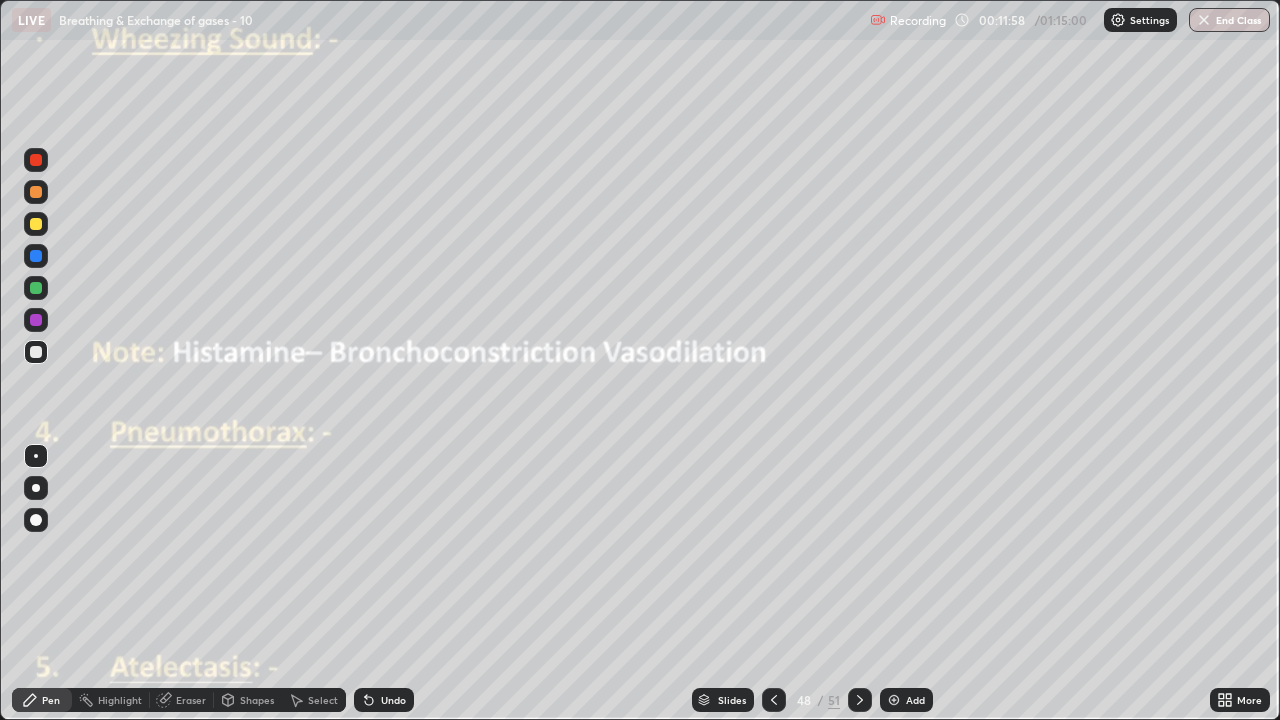 click on "Undo" at bounding box center [384, 700] 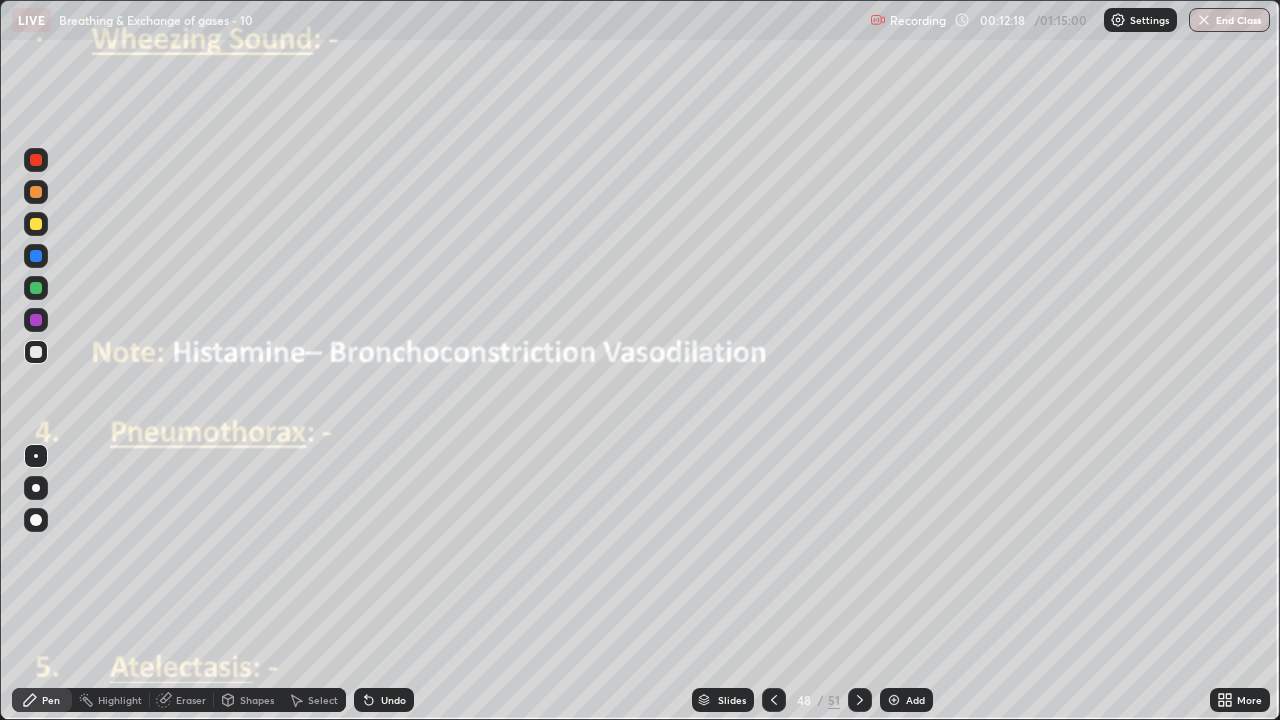 click at bounding box center [36, 352] 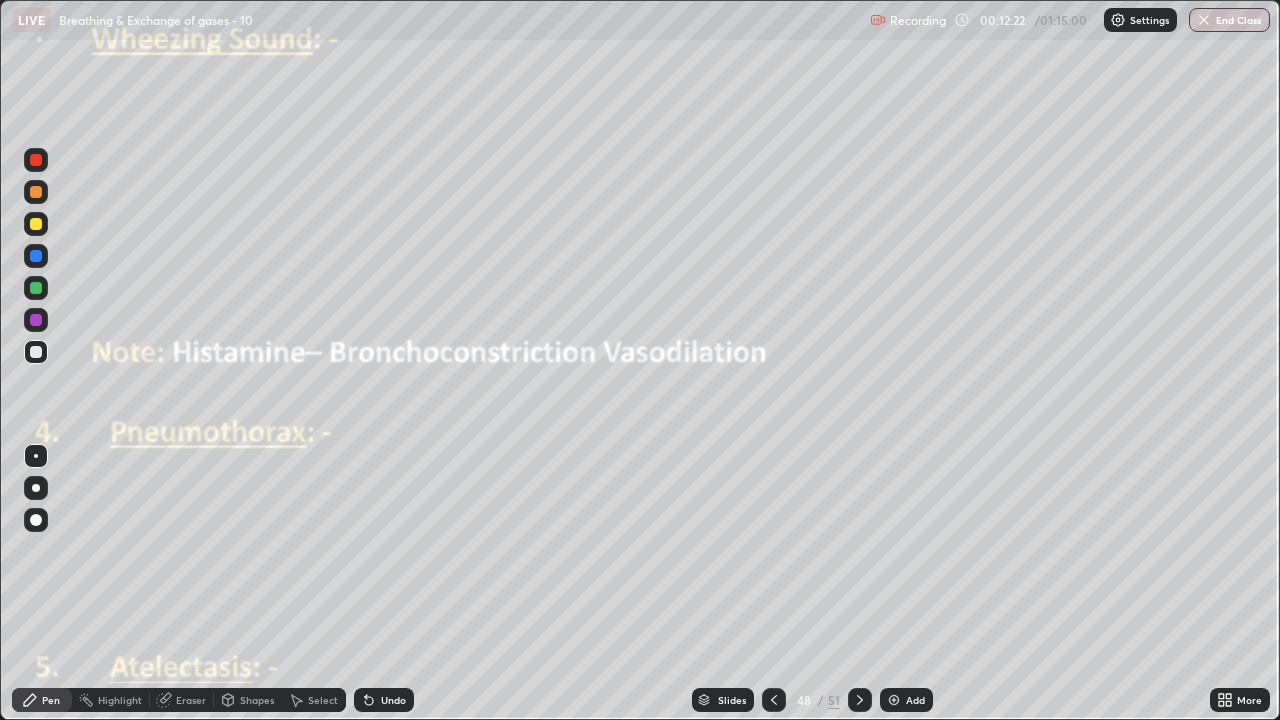 click at bounding box center (36, 288) 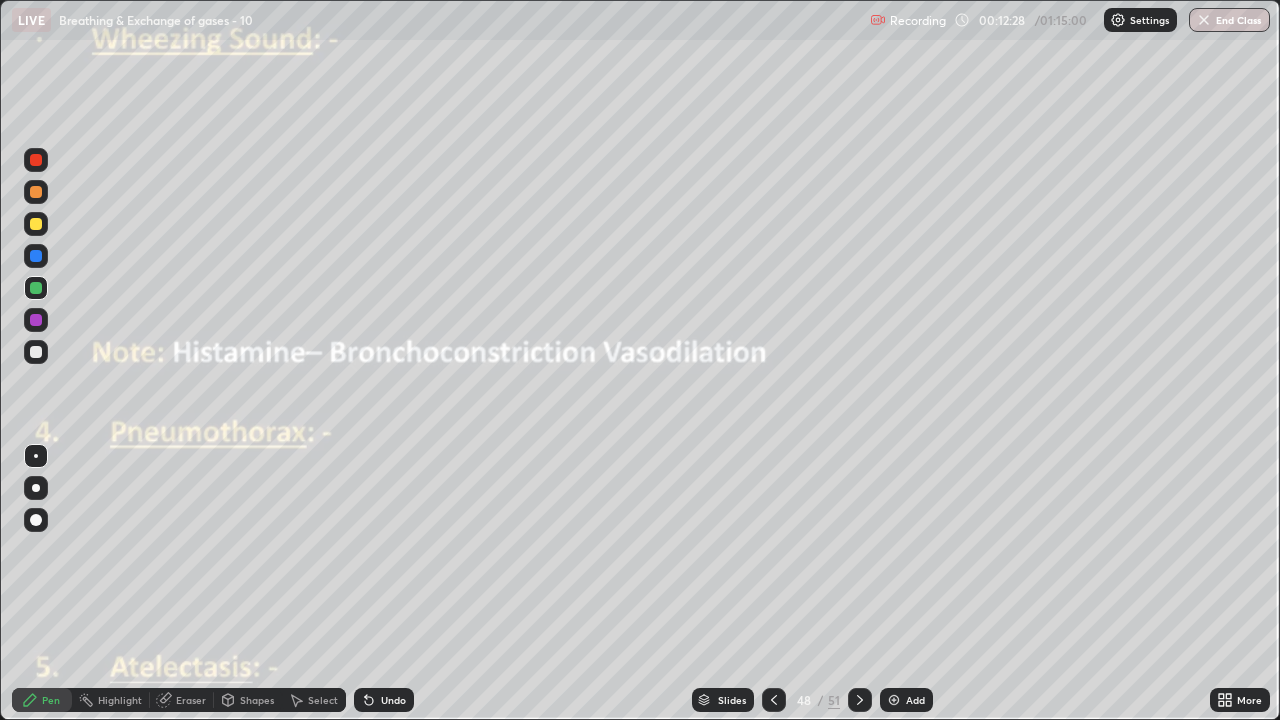 click at bounding box center (36, 192) 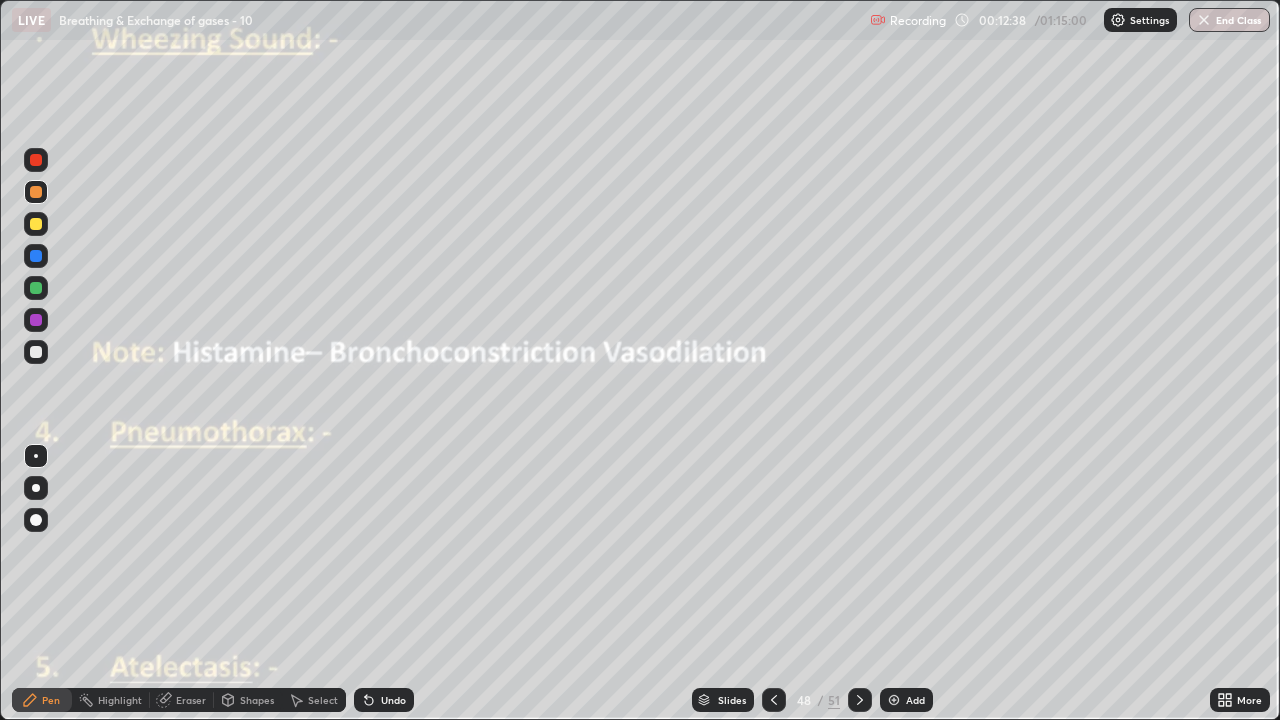 click at bounding box center (36, 256) 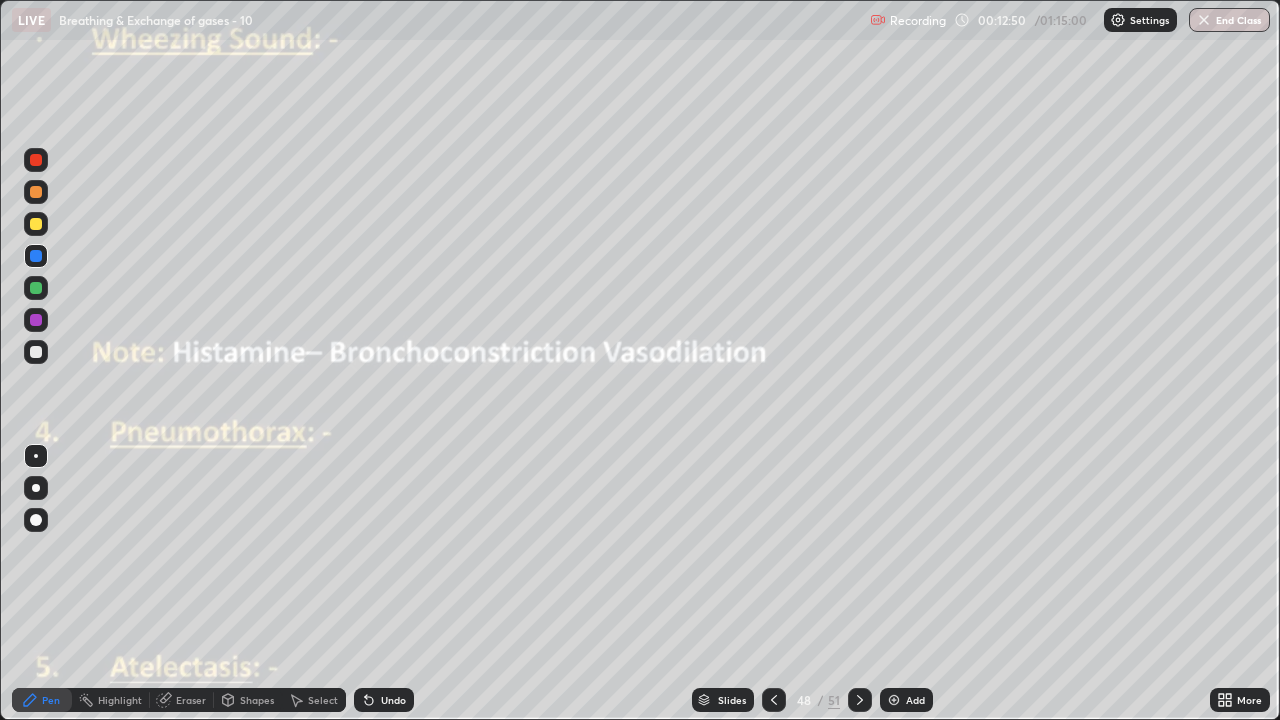 click on "Undo" at bounding box center (384, 700) 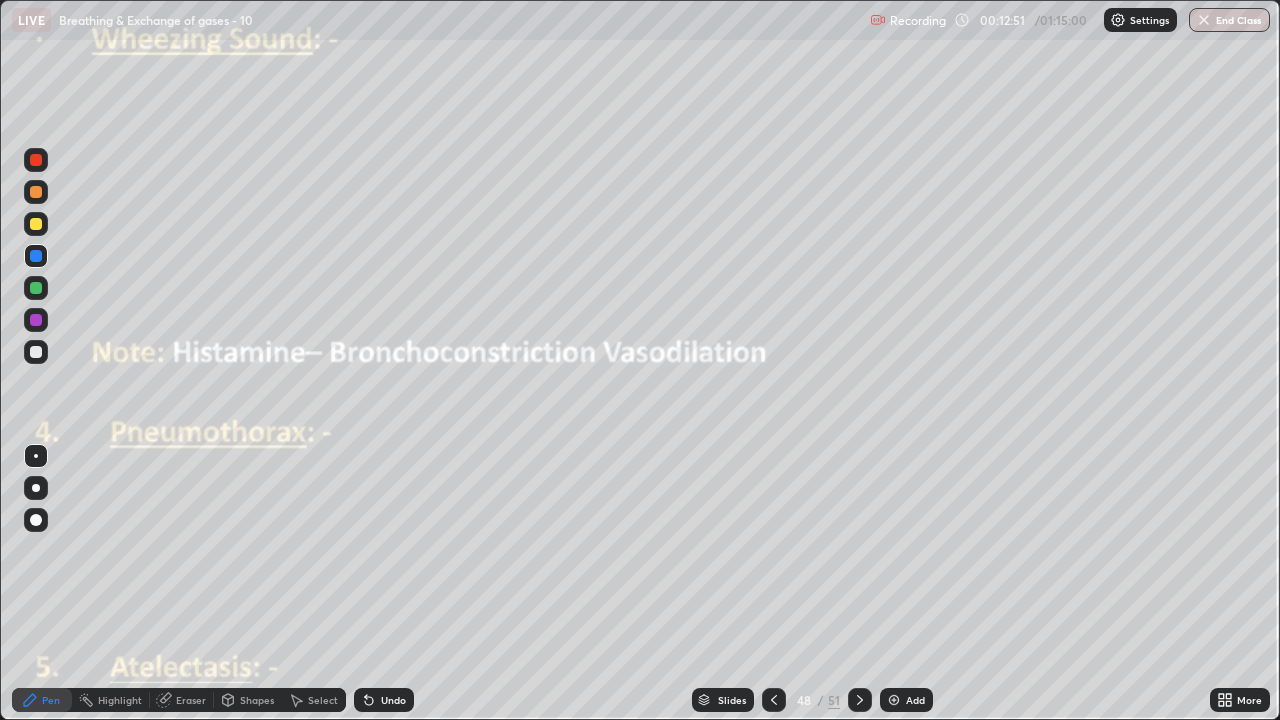 click on "Undo" at bounding box center (384, 700) 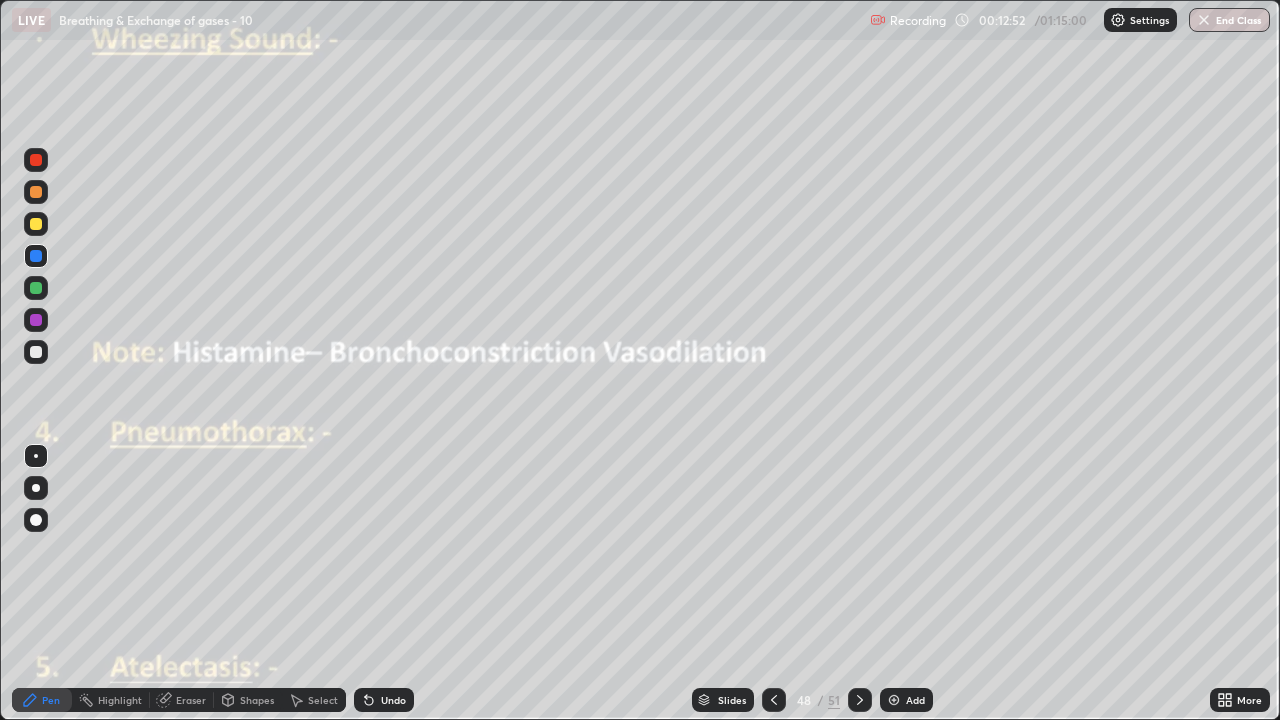 click on "Undo" at bounding box center [393, 700] 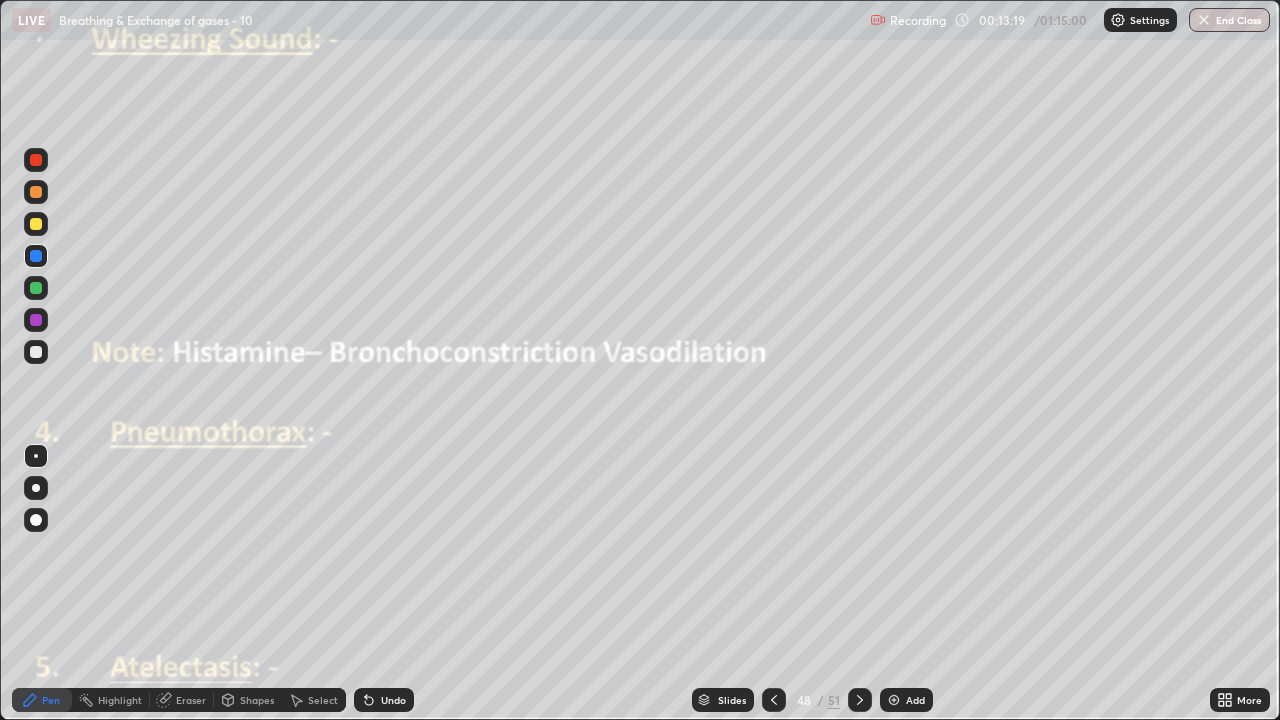 click at bounding box center [36, 288] 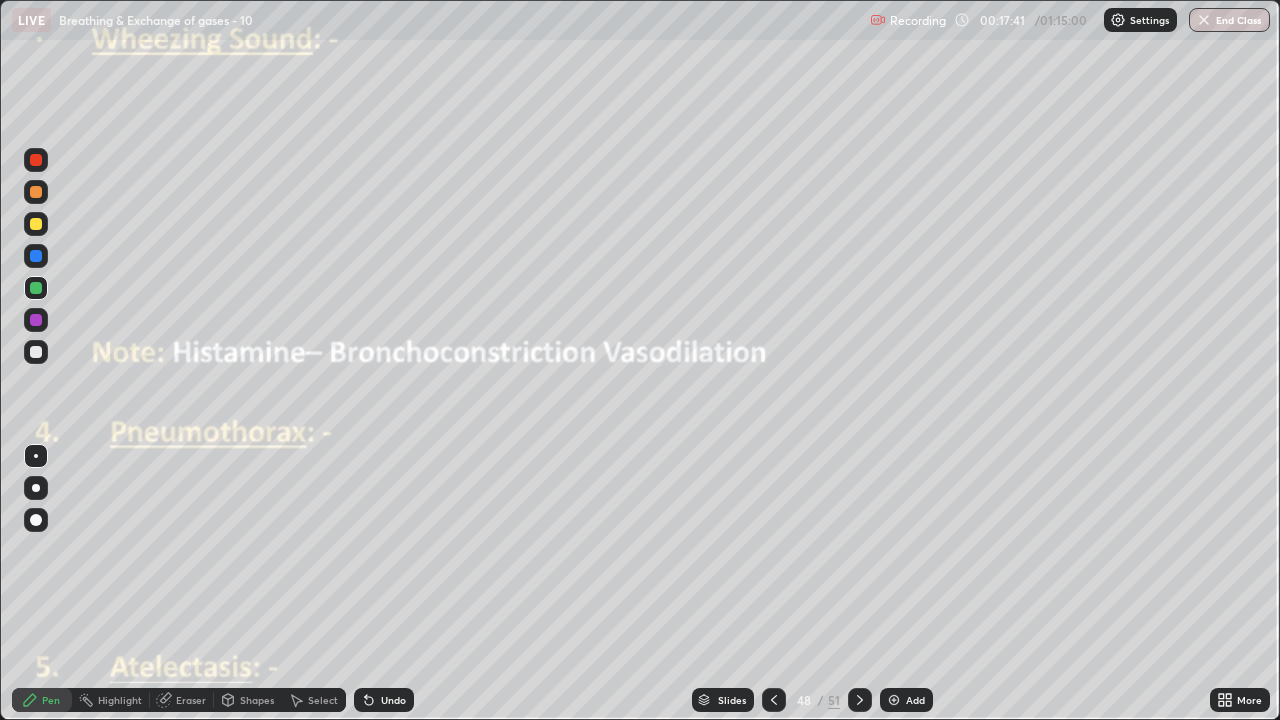 click at bounding box center (36, 352) 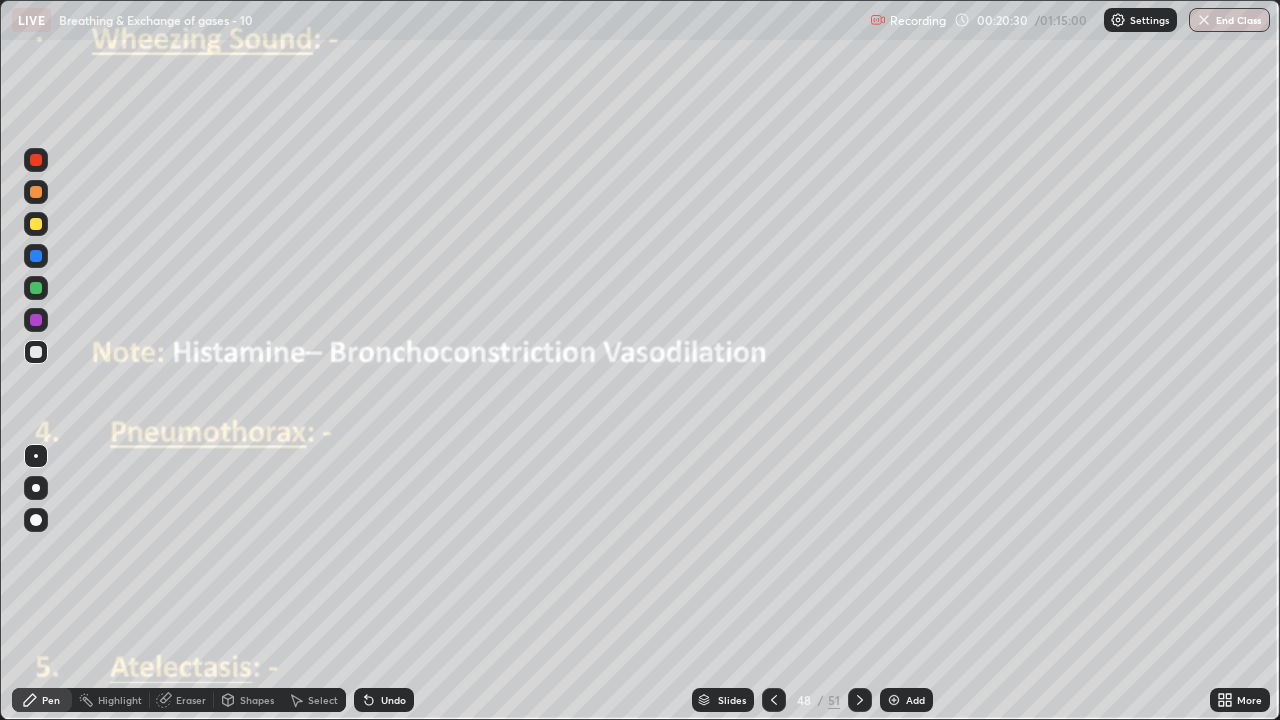 click at bounding box center (36, 192) 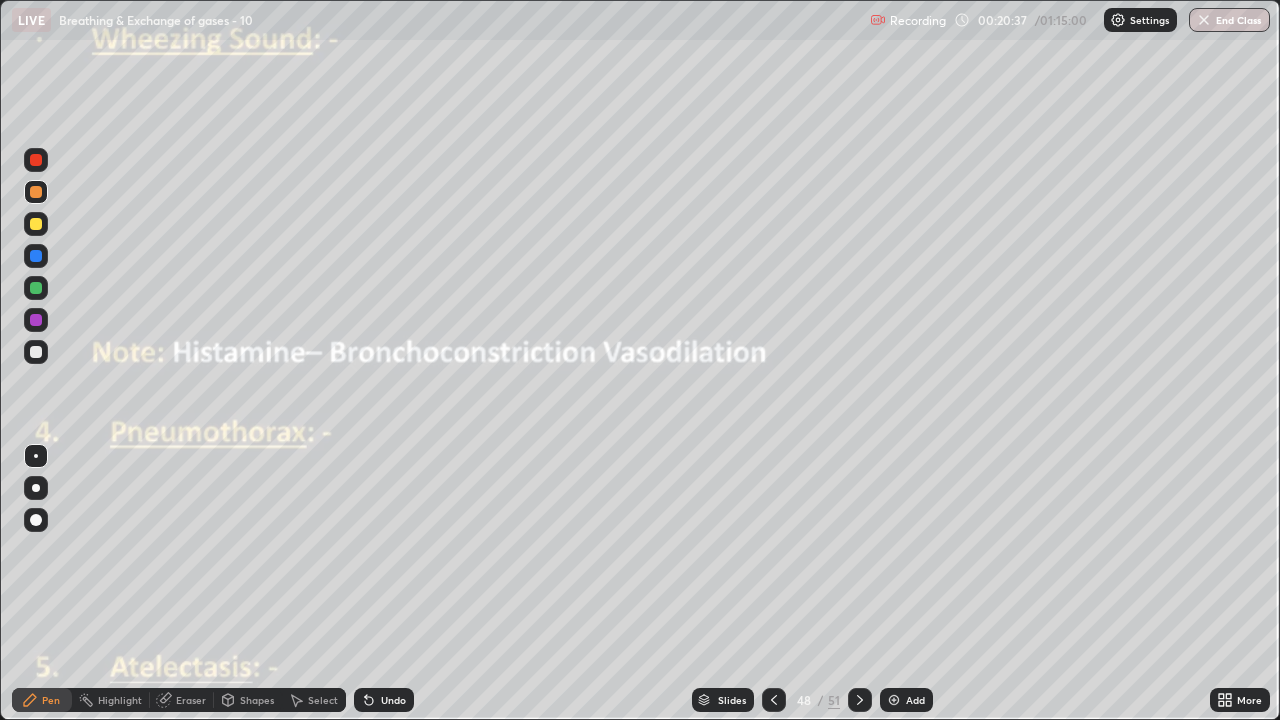 click 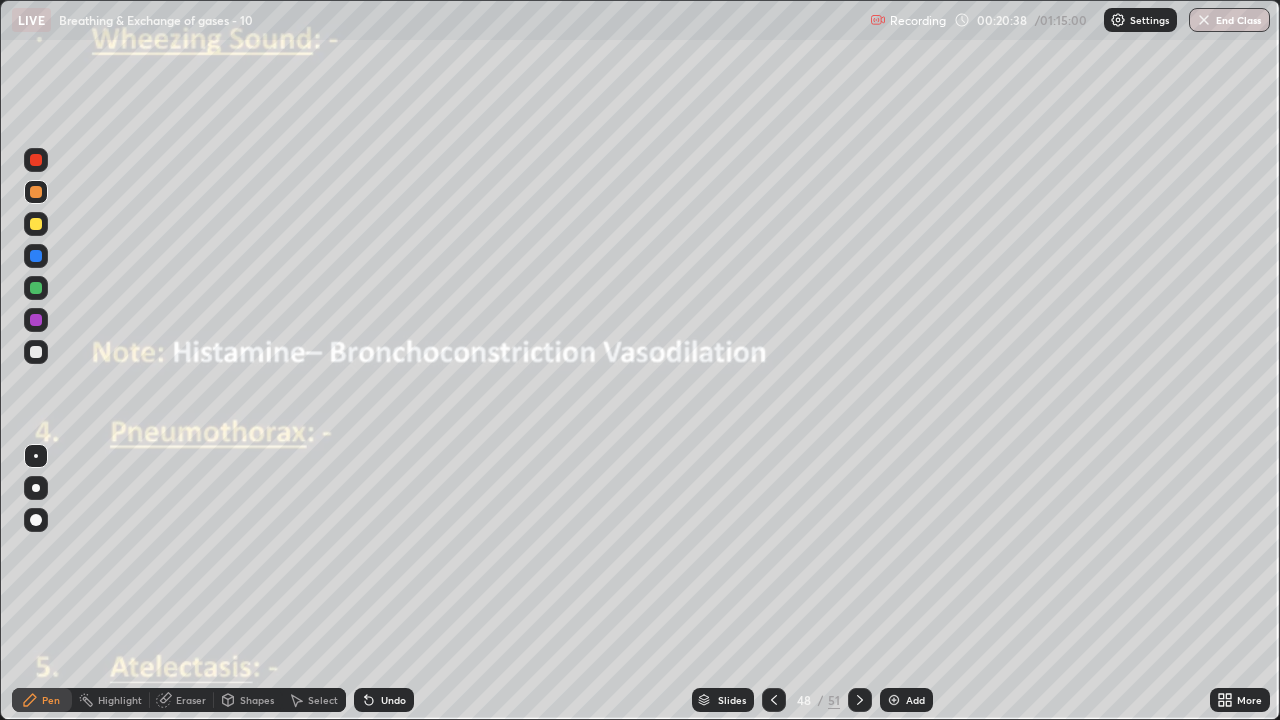 click on "Undo" at bounding box center (384, 700) 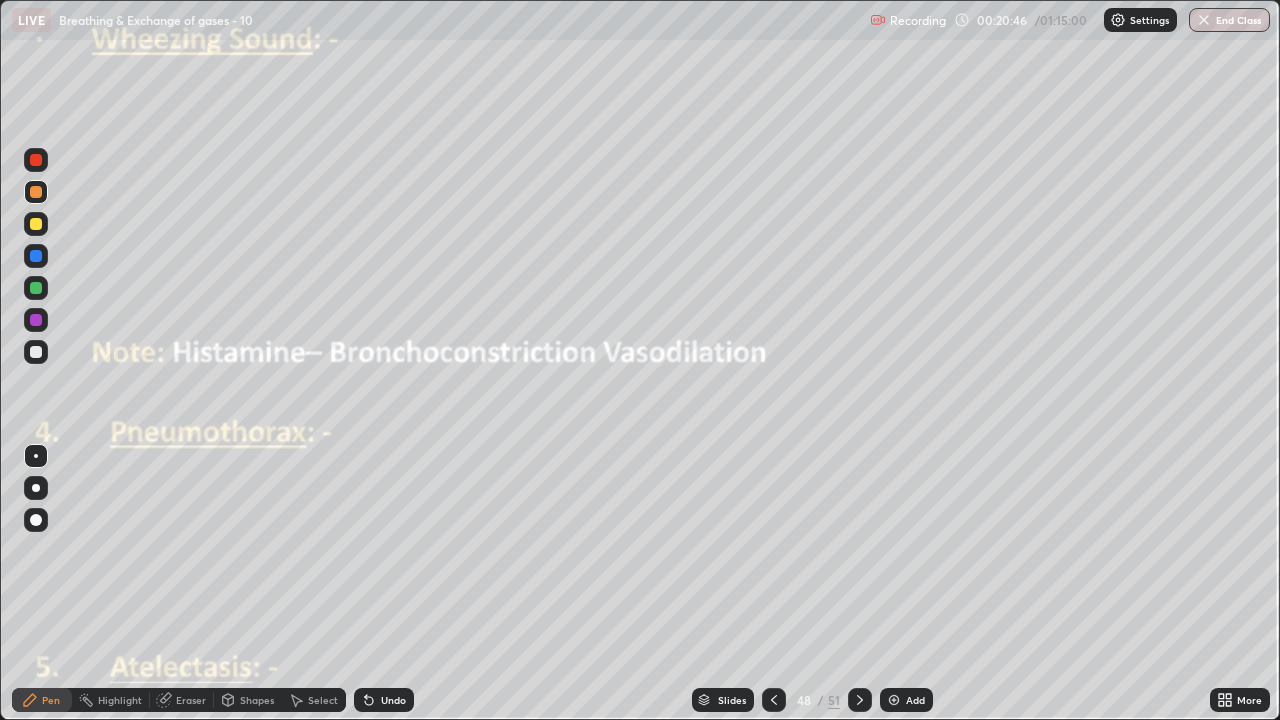 click at bounding box center (36, 352) 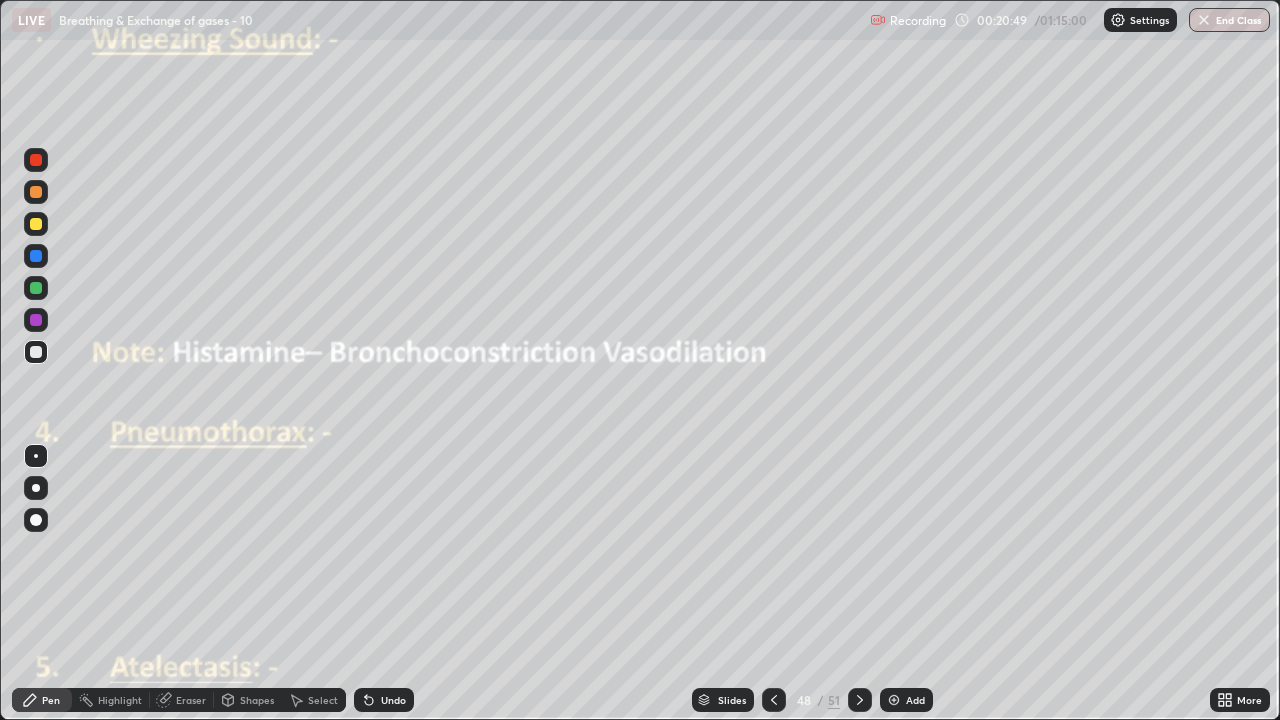 click on "Undo" at bounding box center [384, 700] 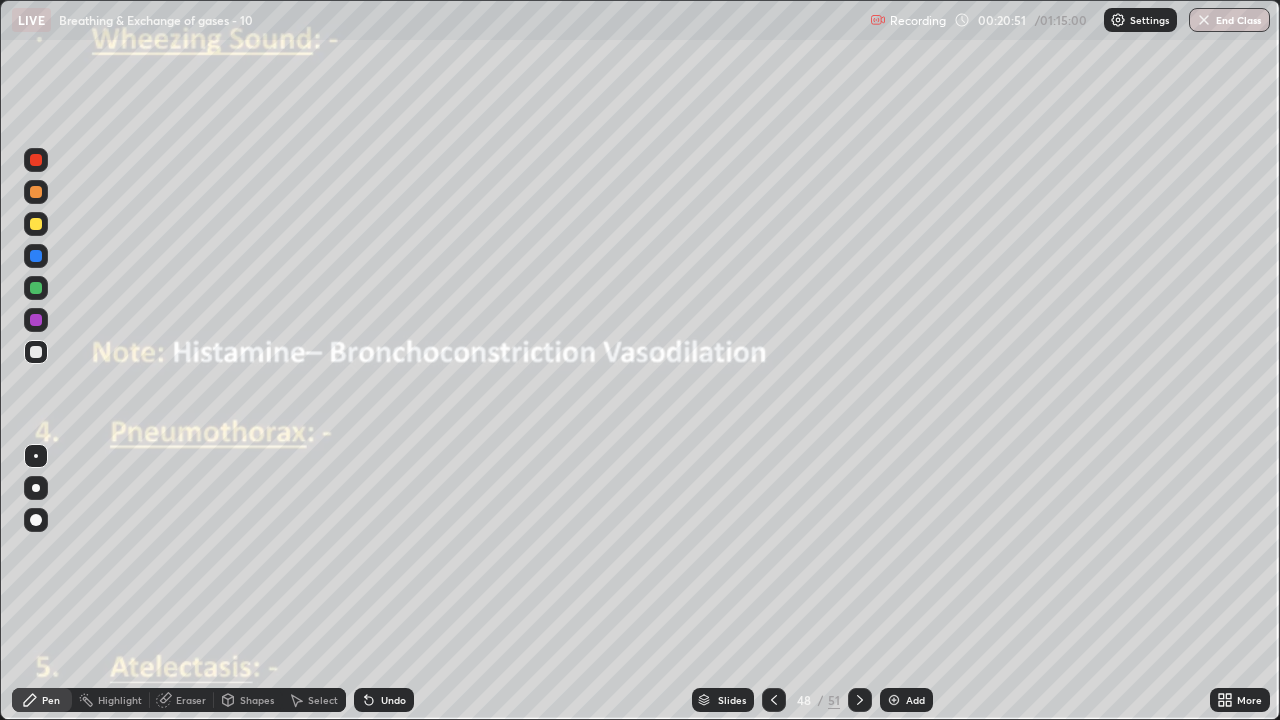 click on "Undo" at bounding box center (384, 700) 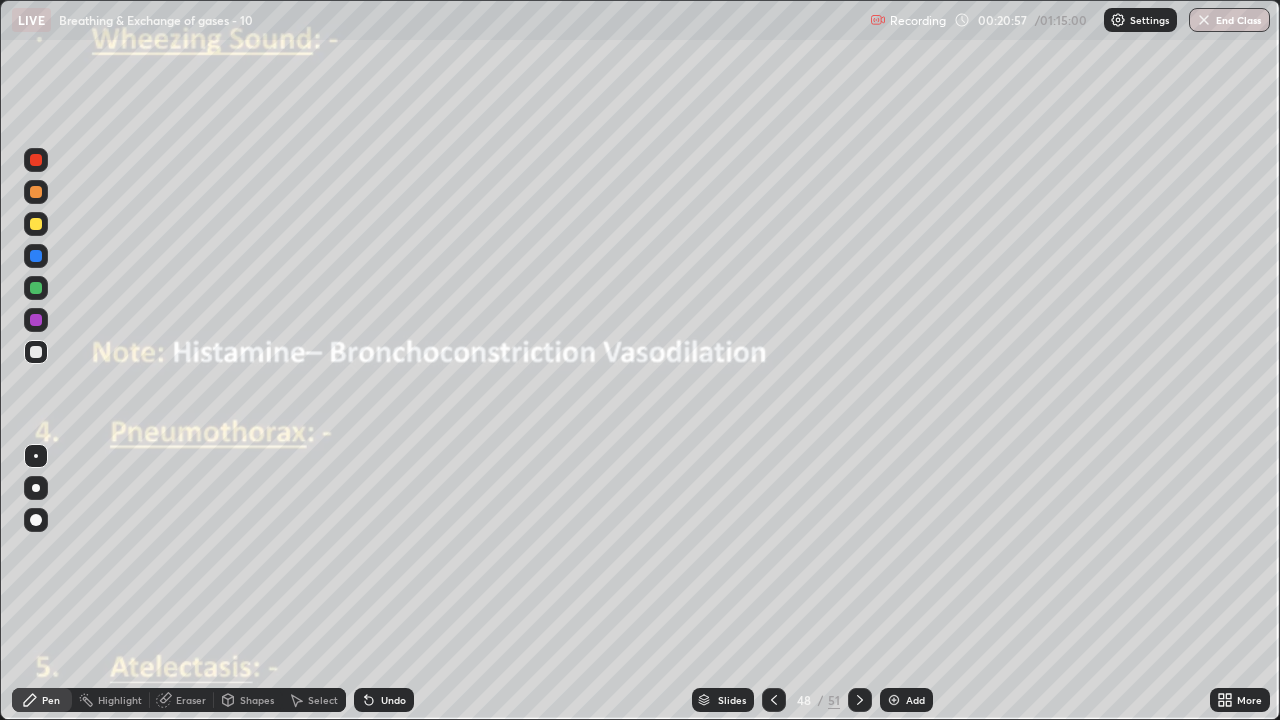 click on "Undo" at bounding box center (380, 700) 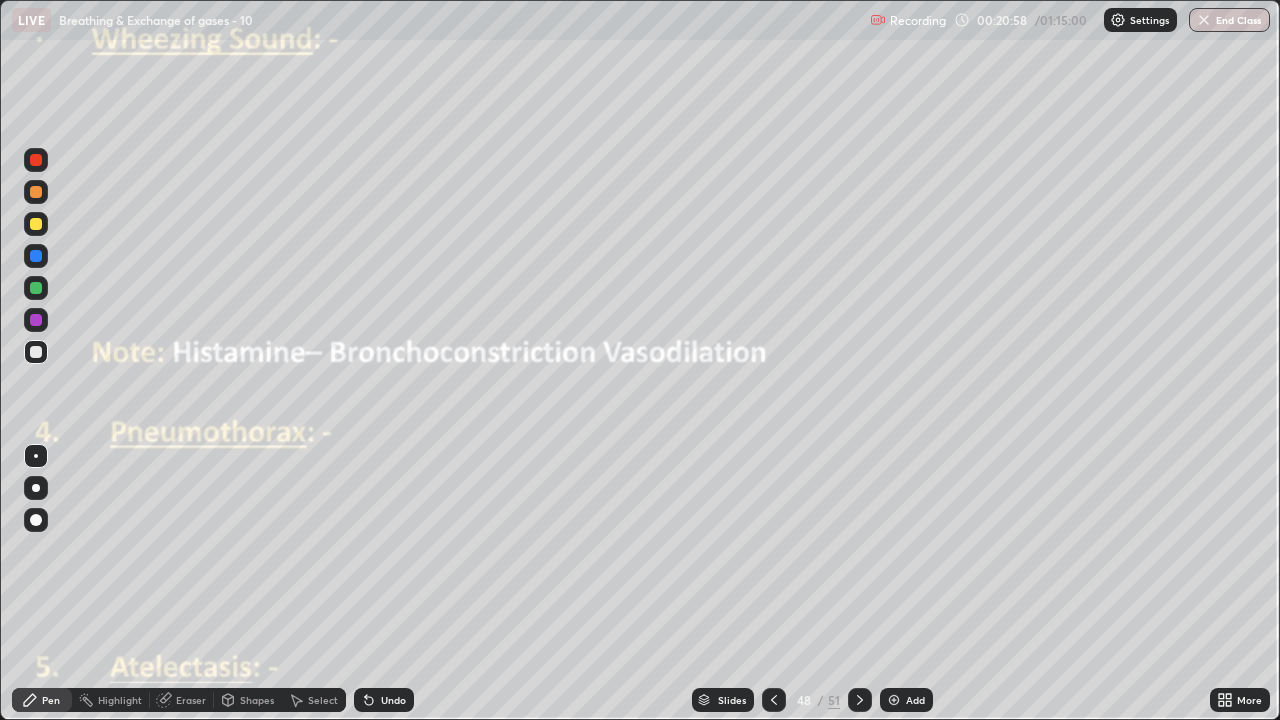 click on "Undo" at bounding box center (384, 700) 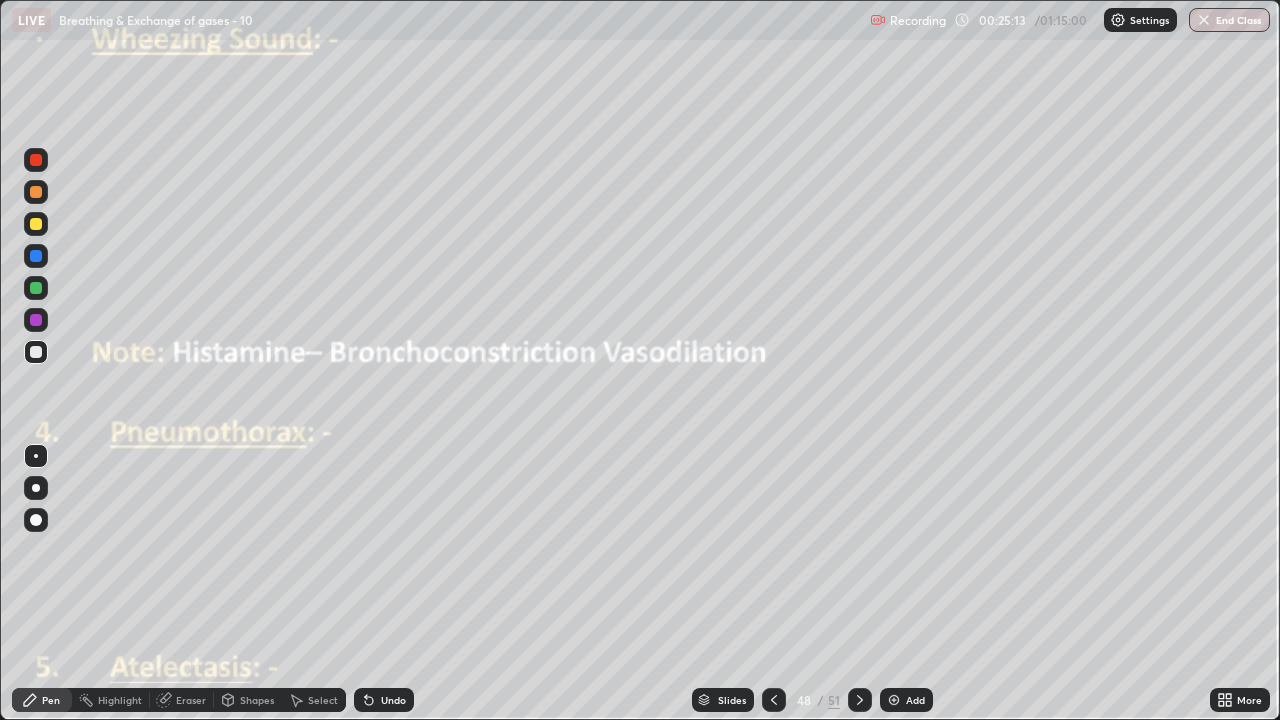 click 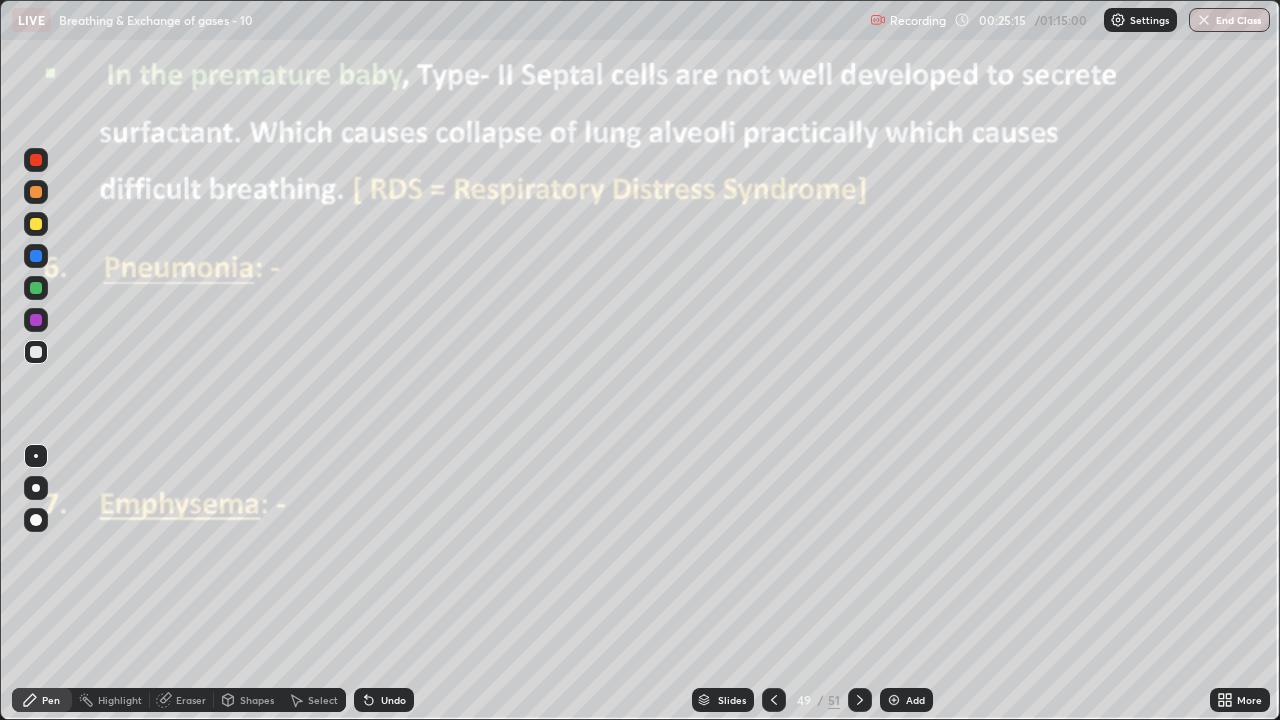 click 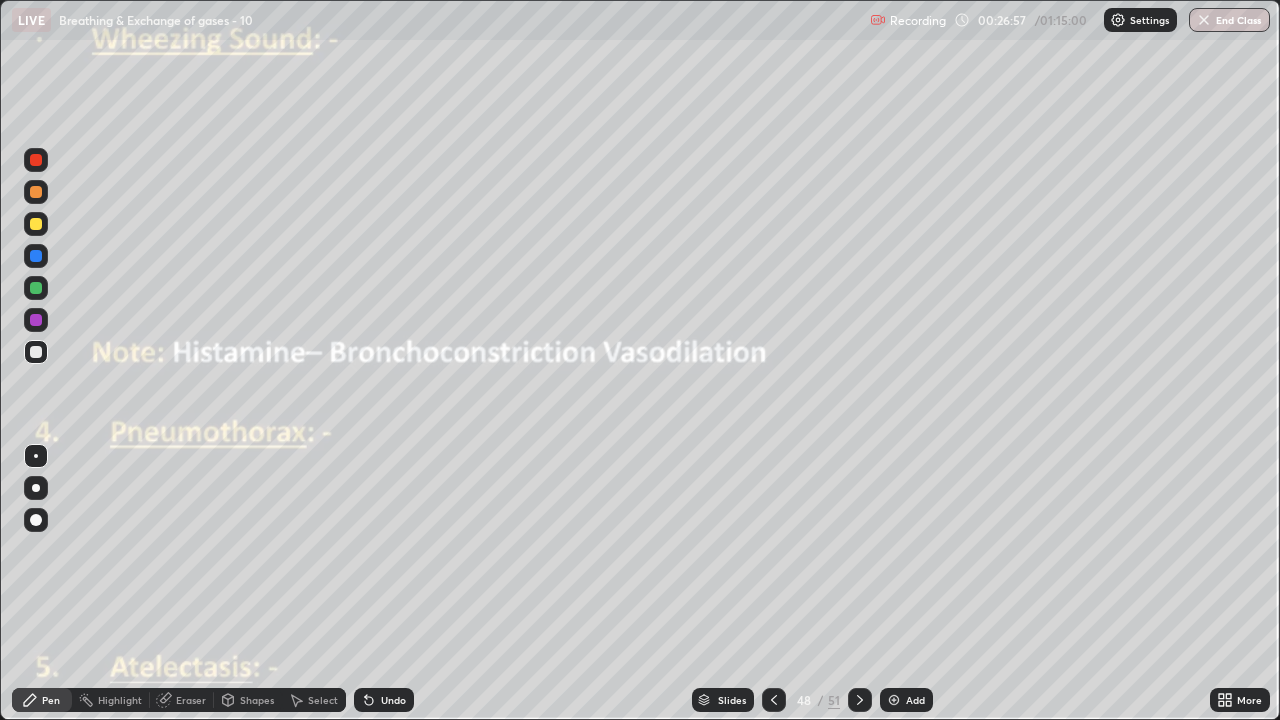 click 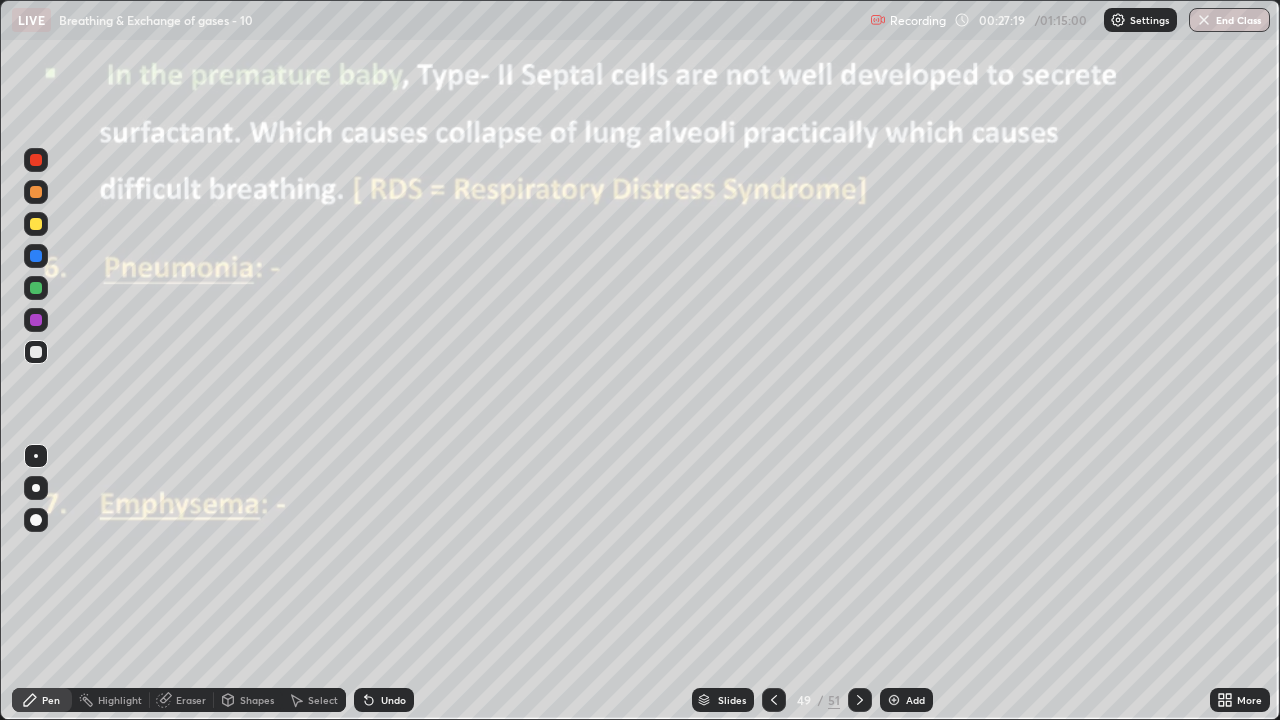 click at bounding box center (36, 256) 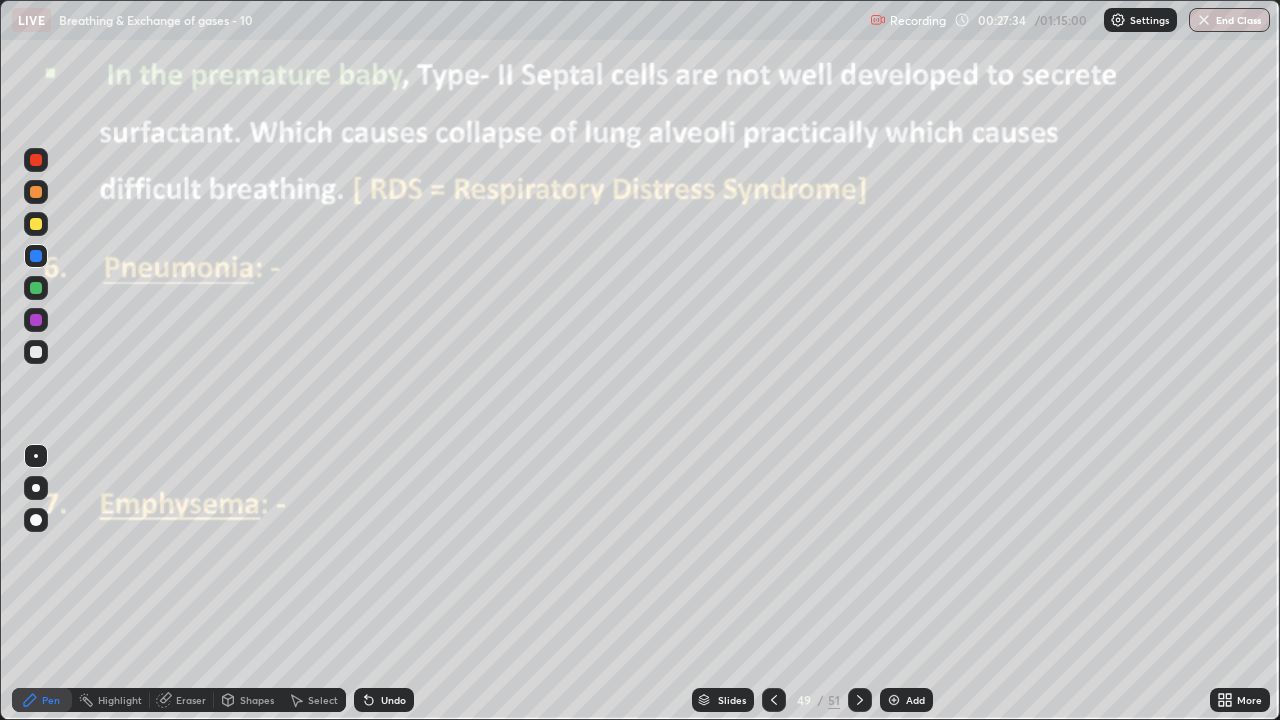 click at bounding box center (36, 352) 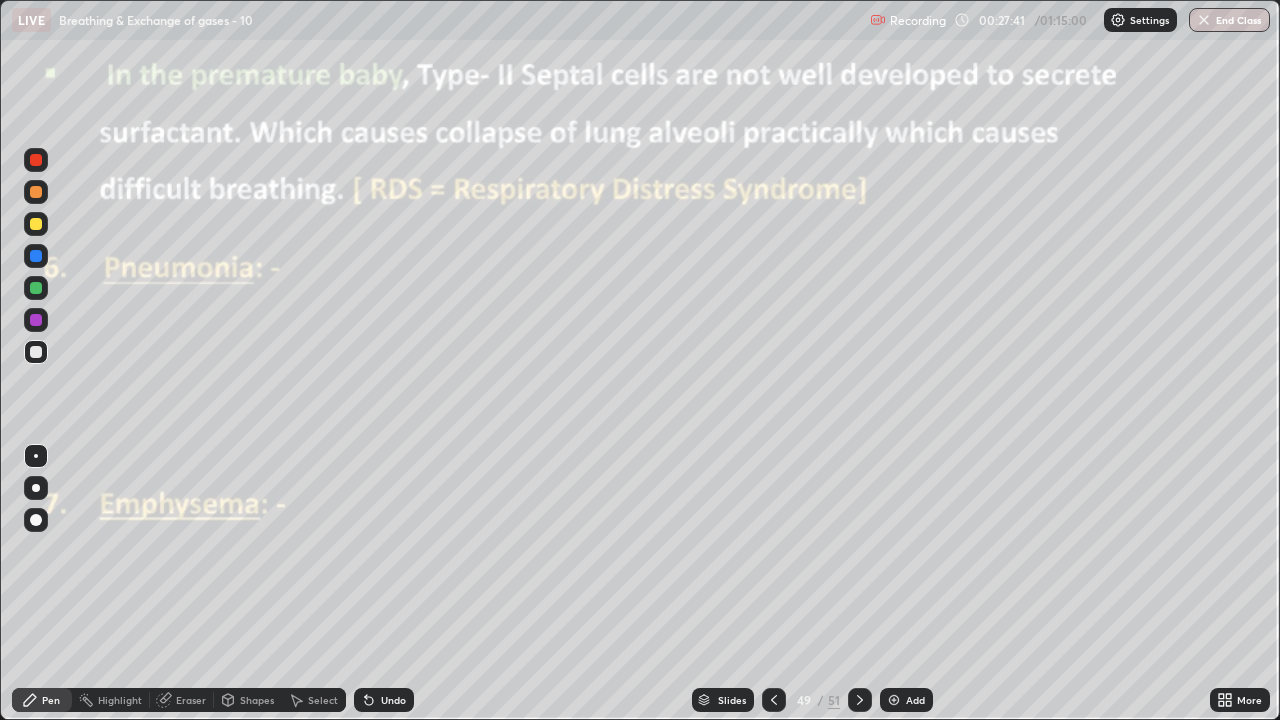 click at bounding box center [36, 352] 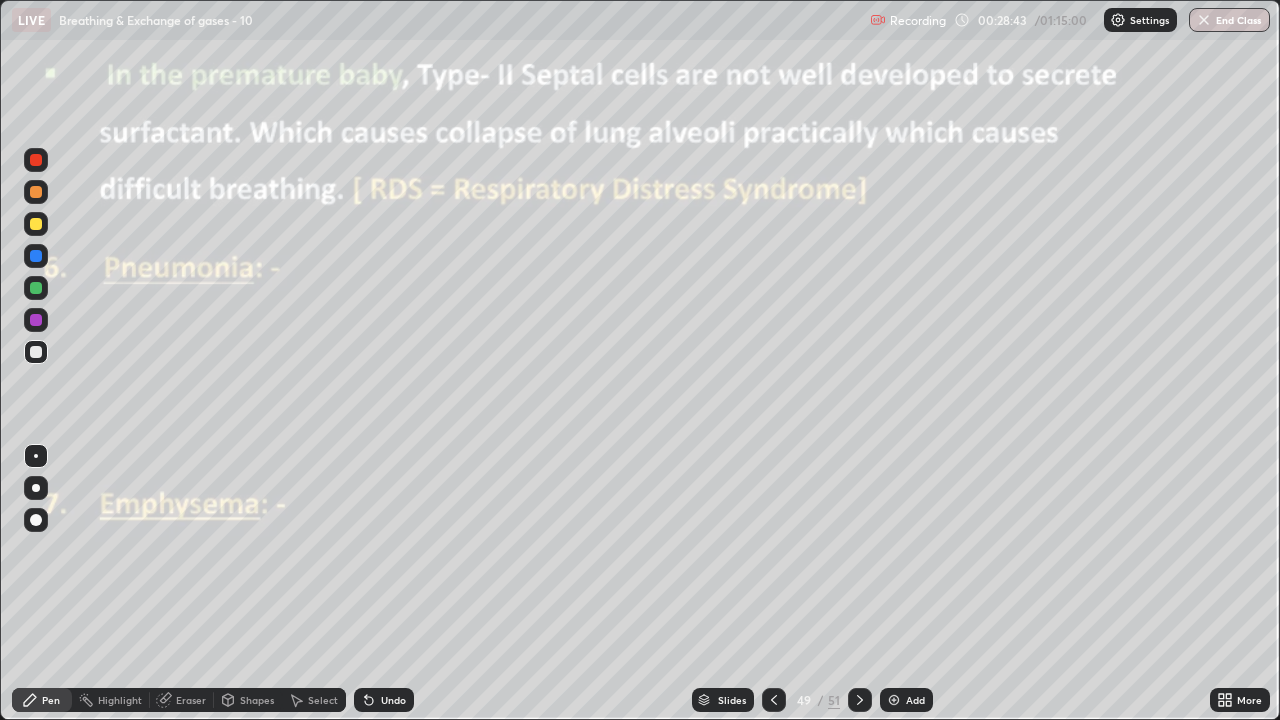 click at bounding box center [36, 352] 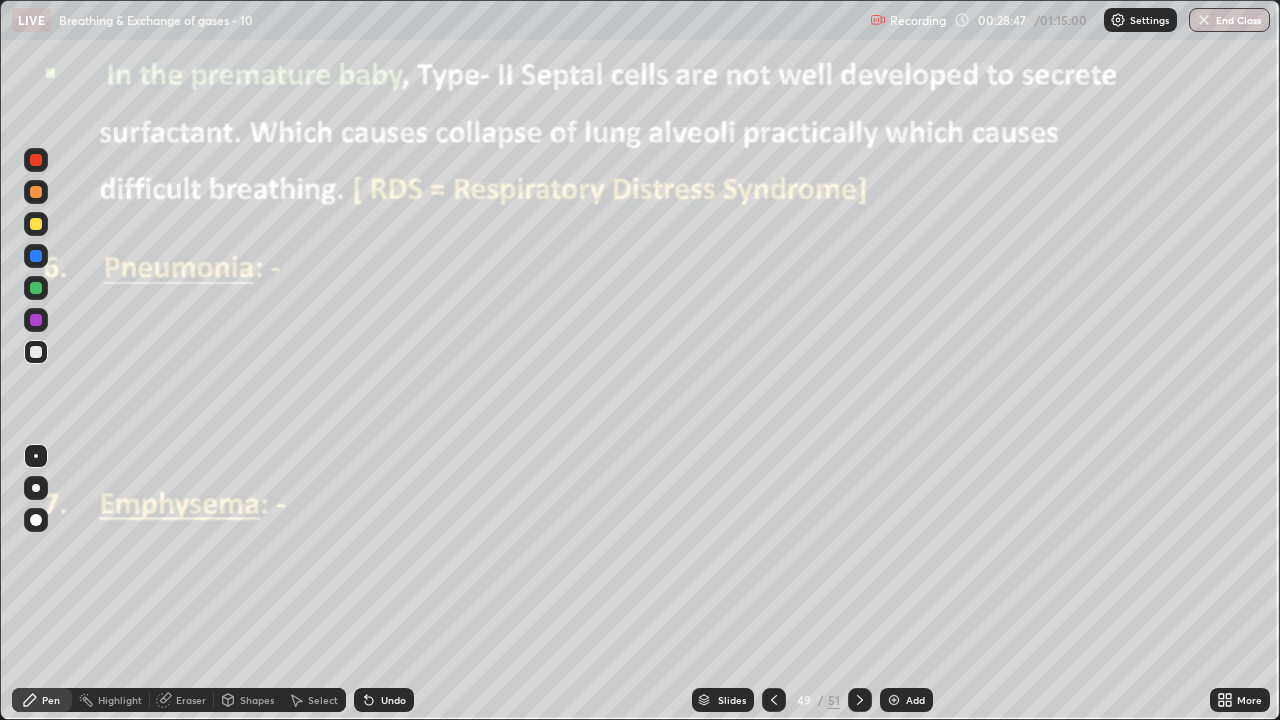 click at bounding box center (36, 288) 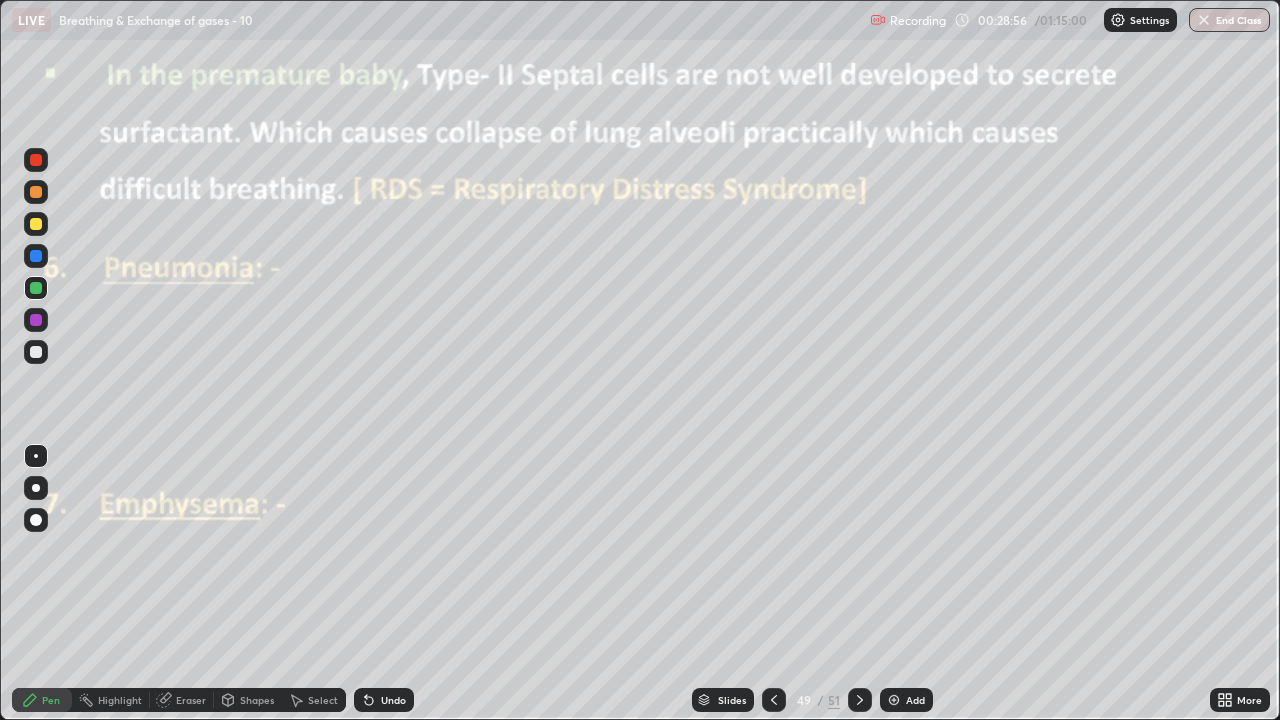 click at bounding box center (36, 224) 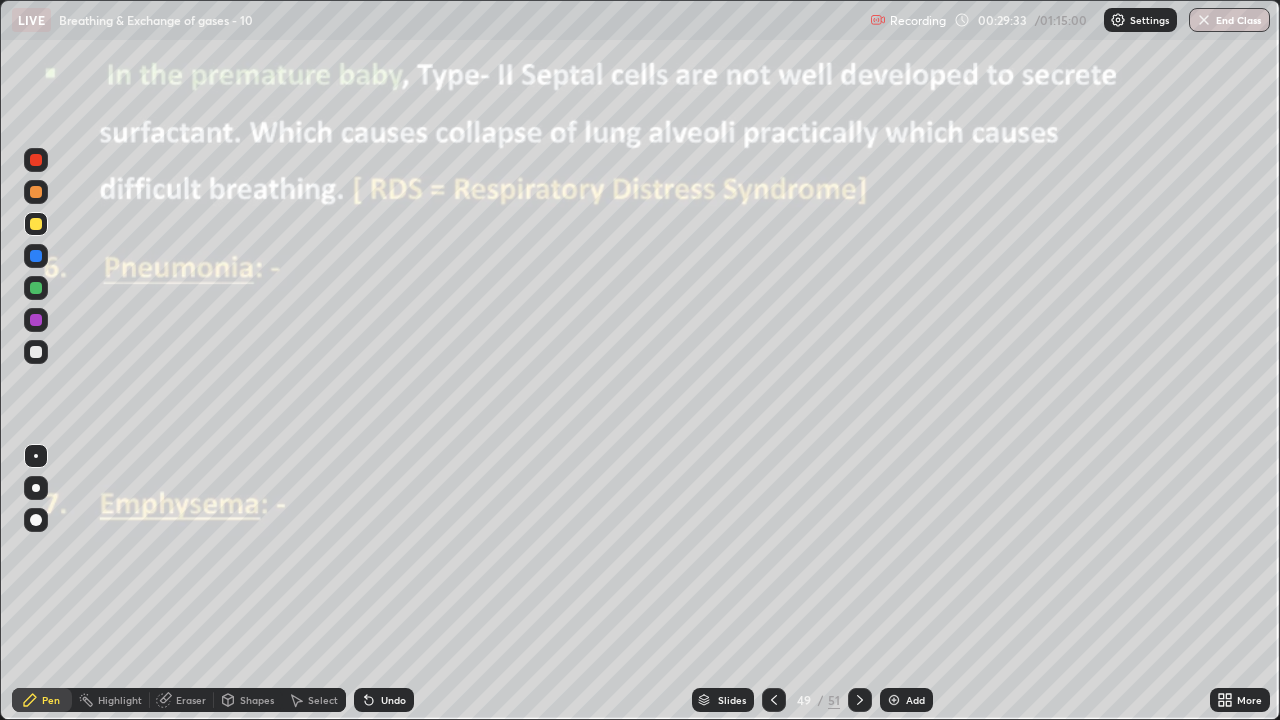 click at bounding box center (36, 352) 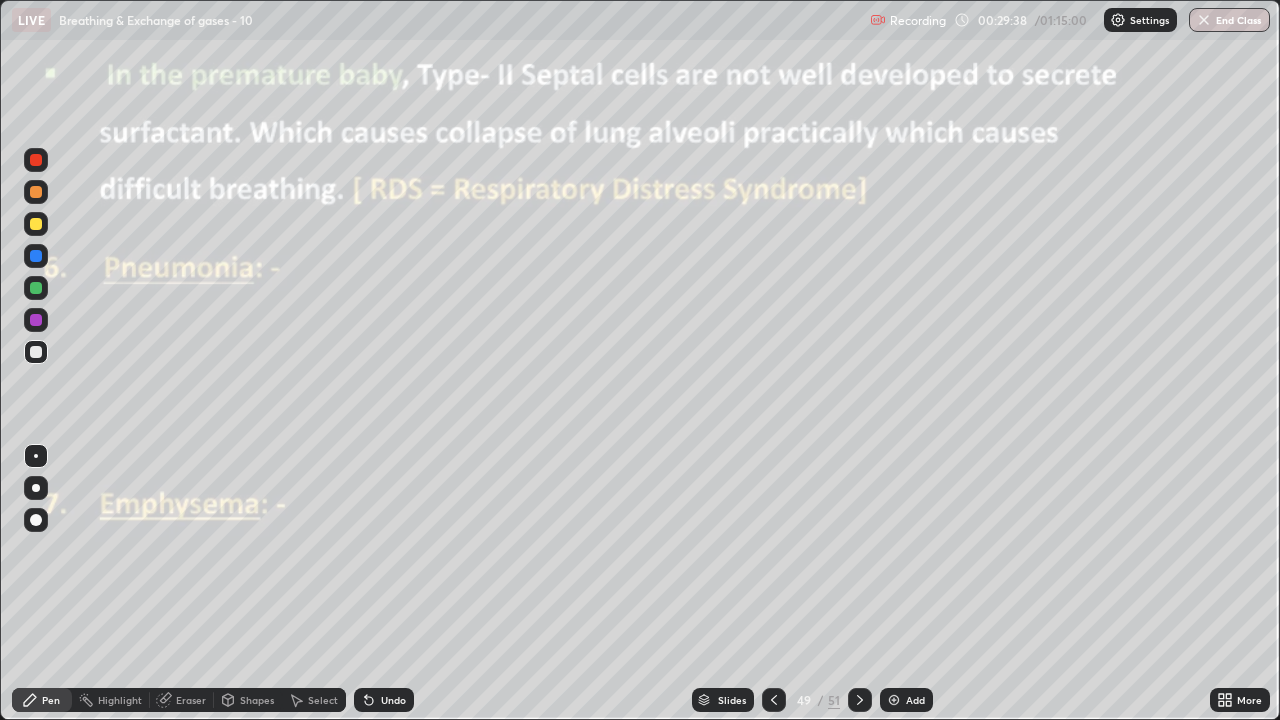 click at bounding box center (36, 256) 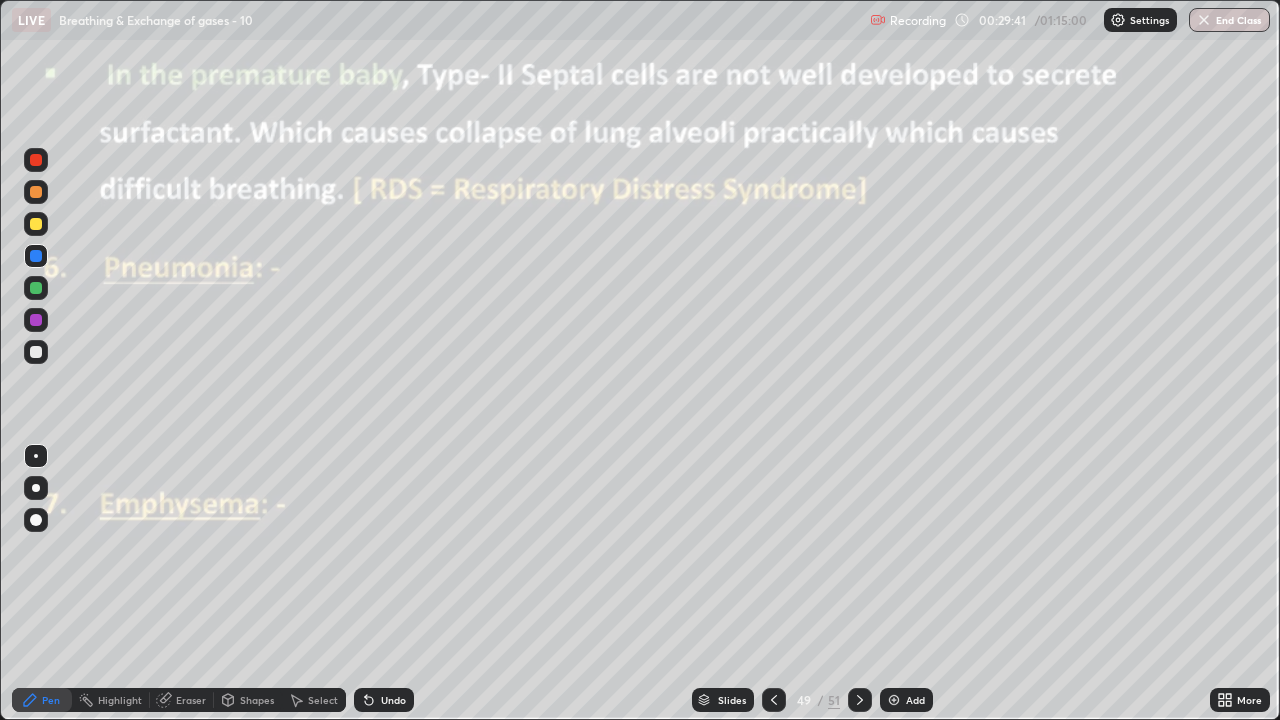 click at bounding box center (36, 352) 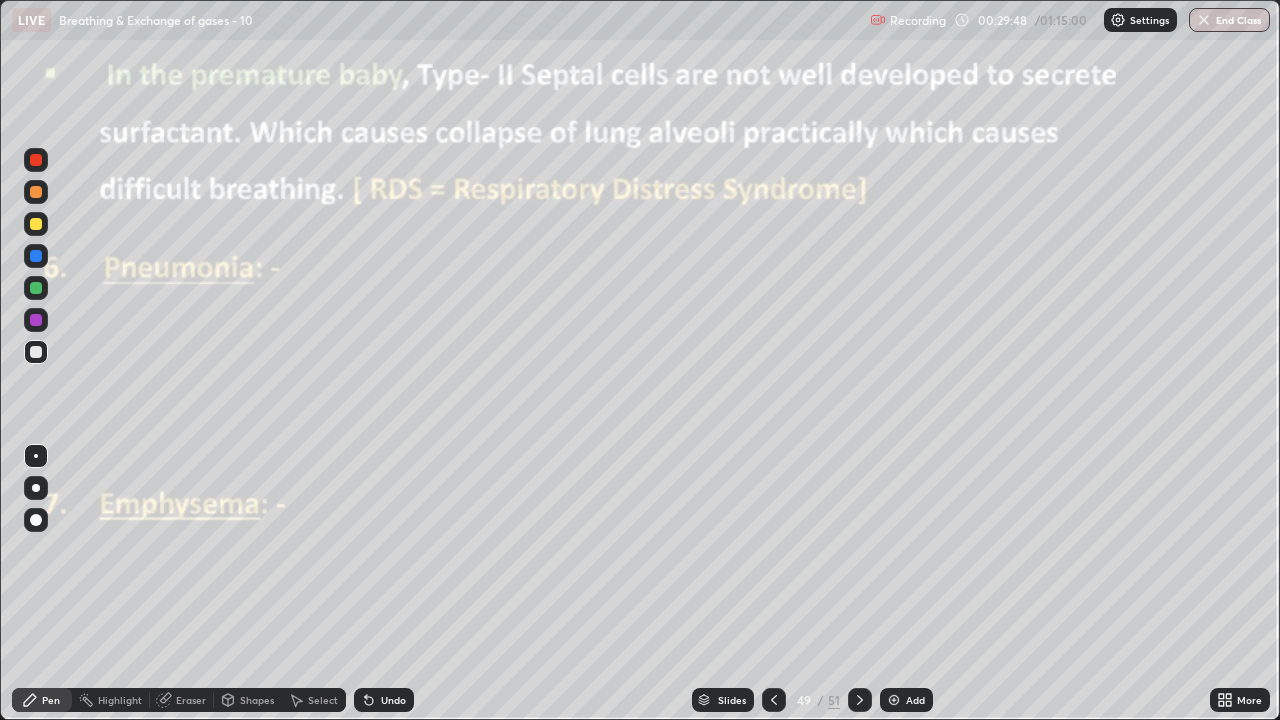 click 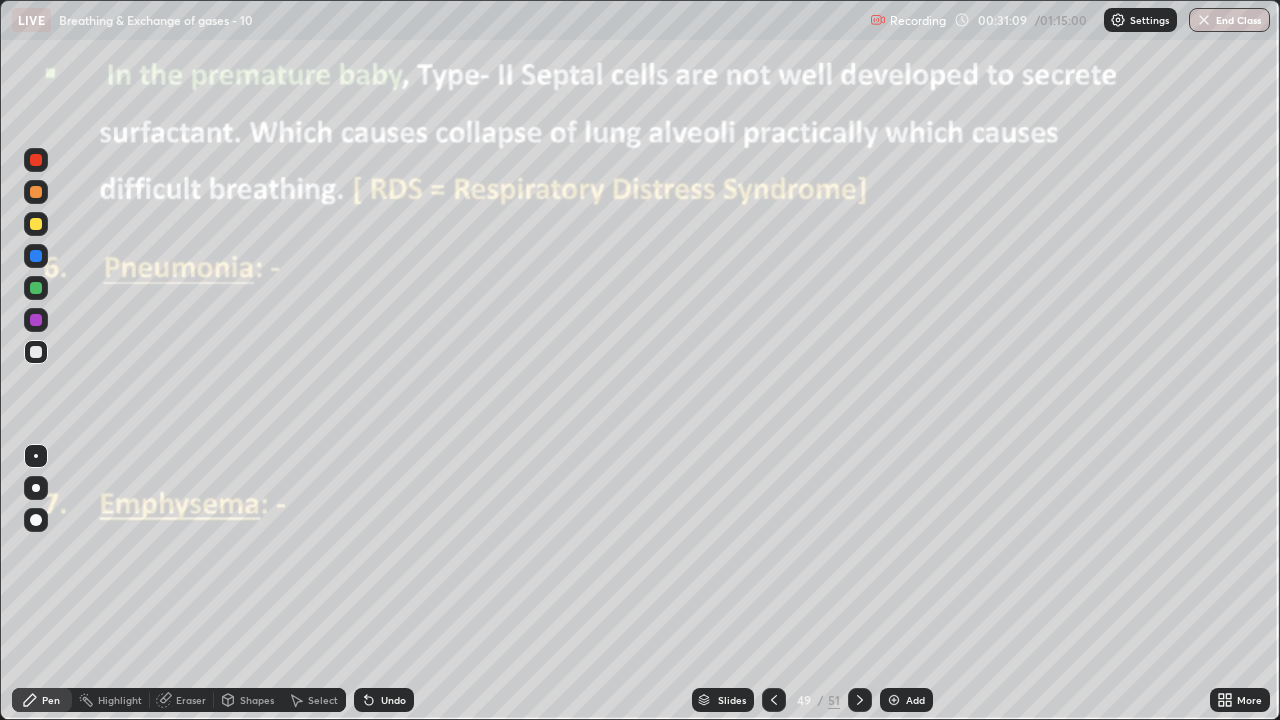 click at bounding box center [36, 256] 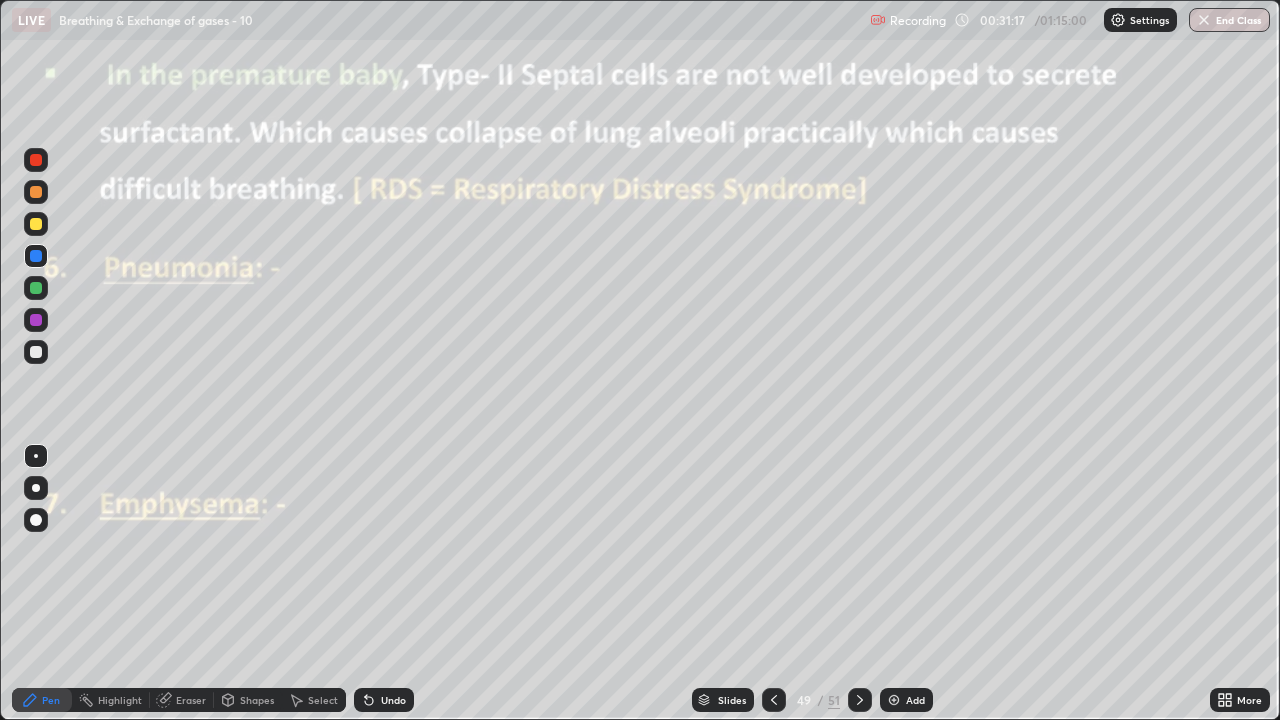 click 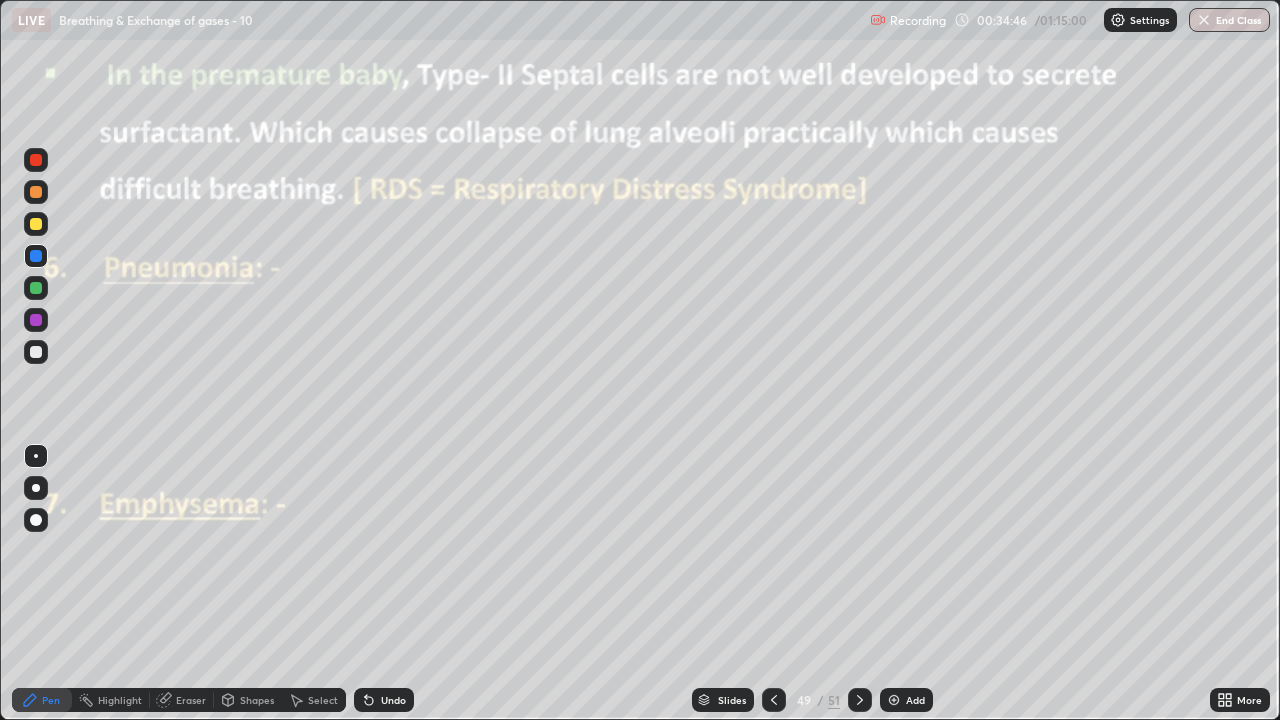 click at bounding box center [36, 352] 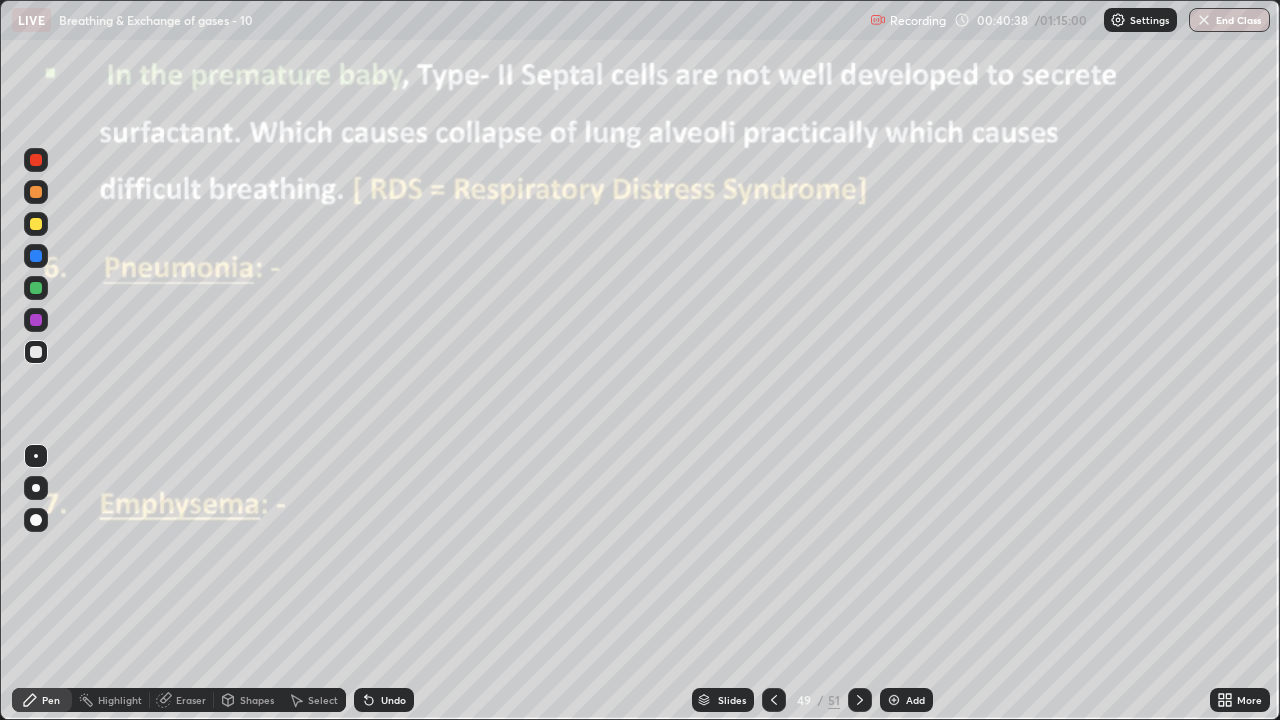 click at bounding box center (860, 700) 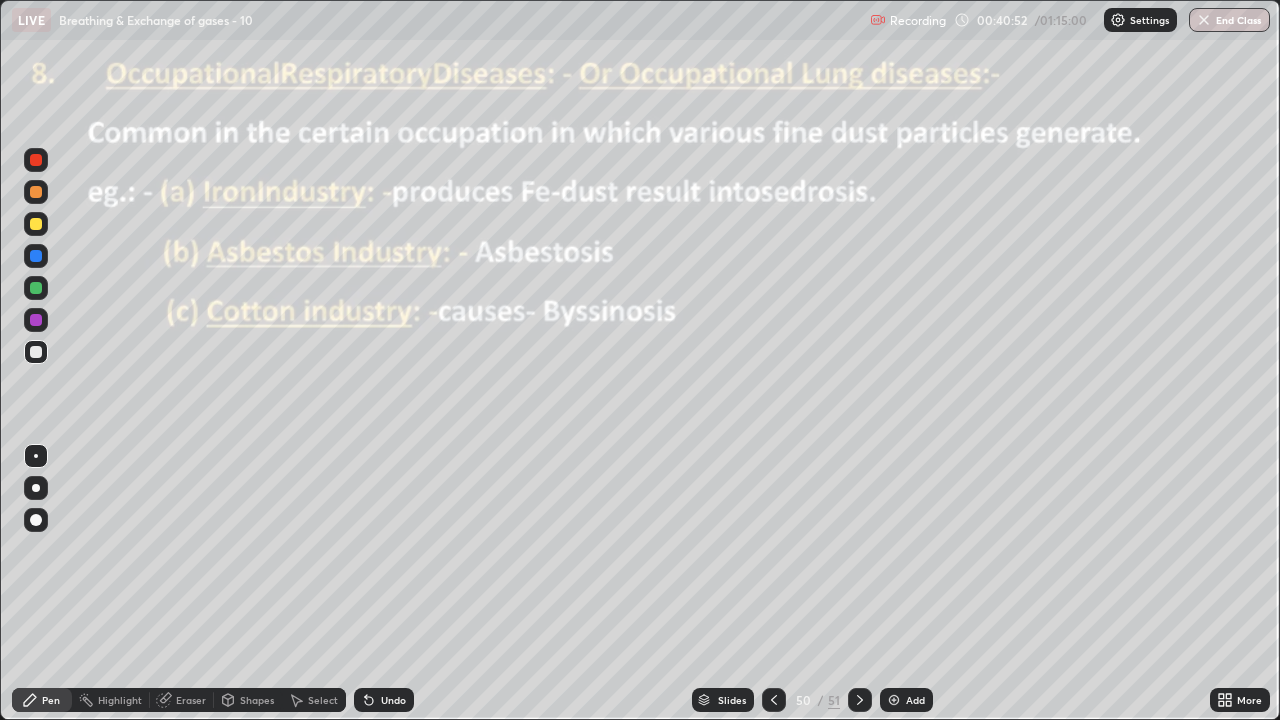 click at bounding box center (36, 160) 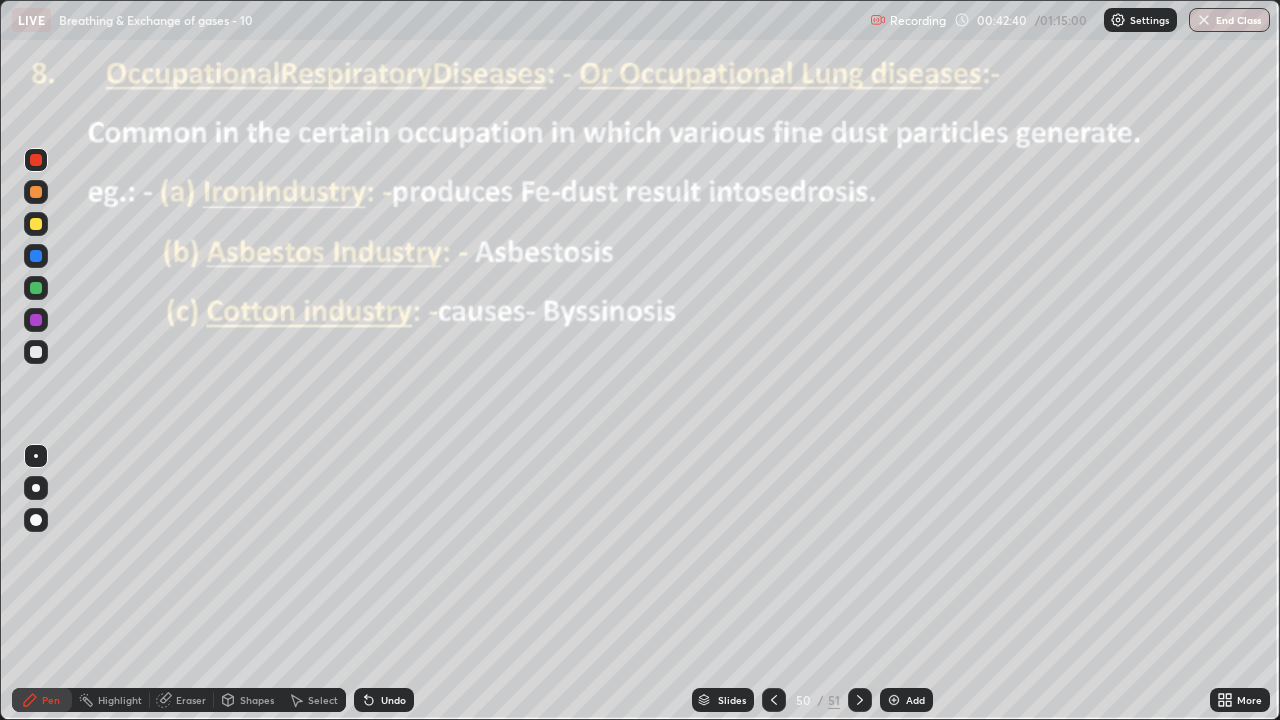 click at bounding box center (36, 192) 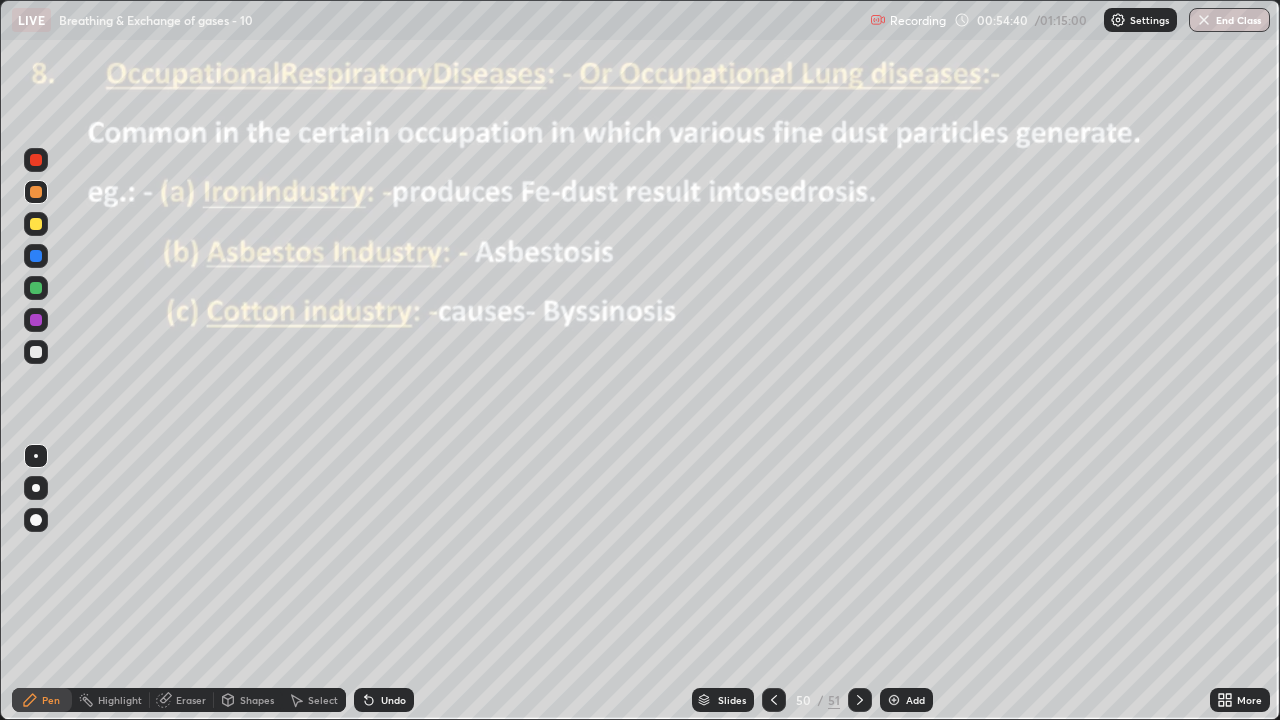 click 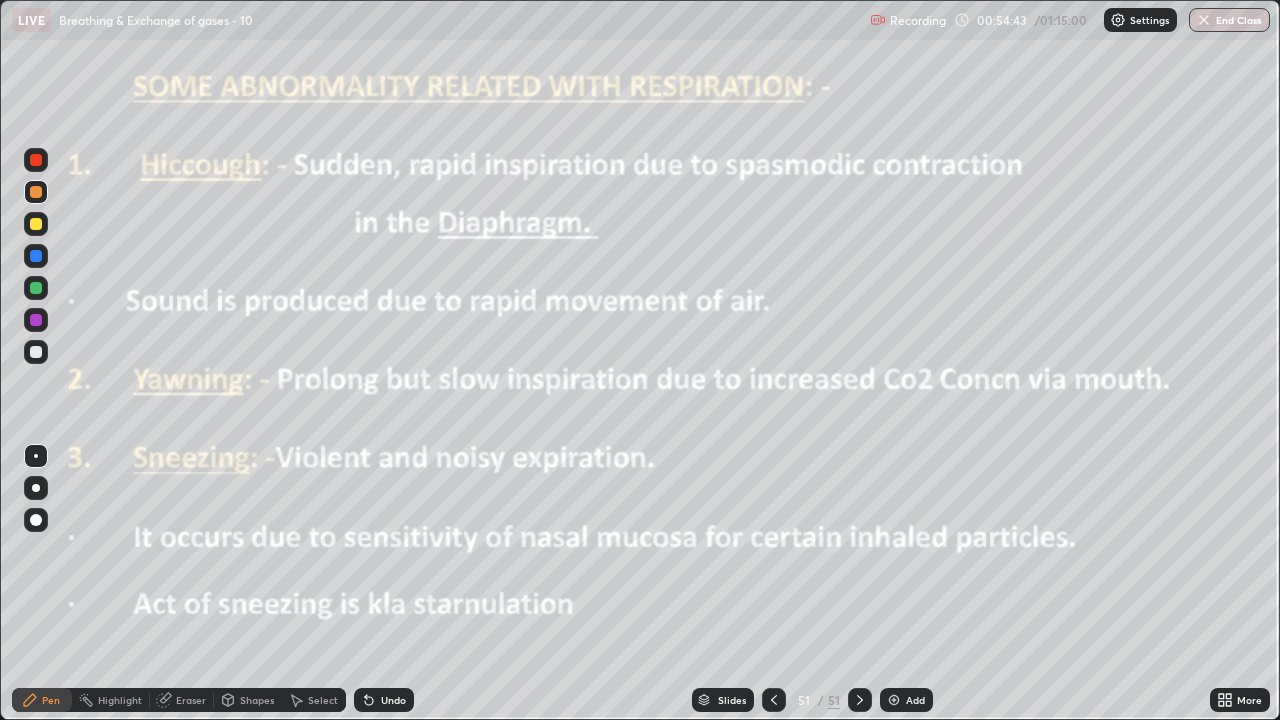click at bounding box center [36, 160] 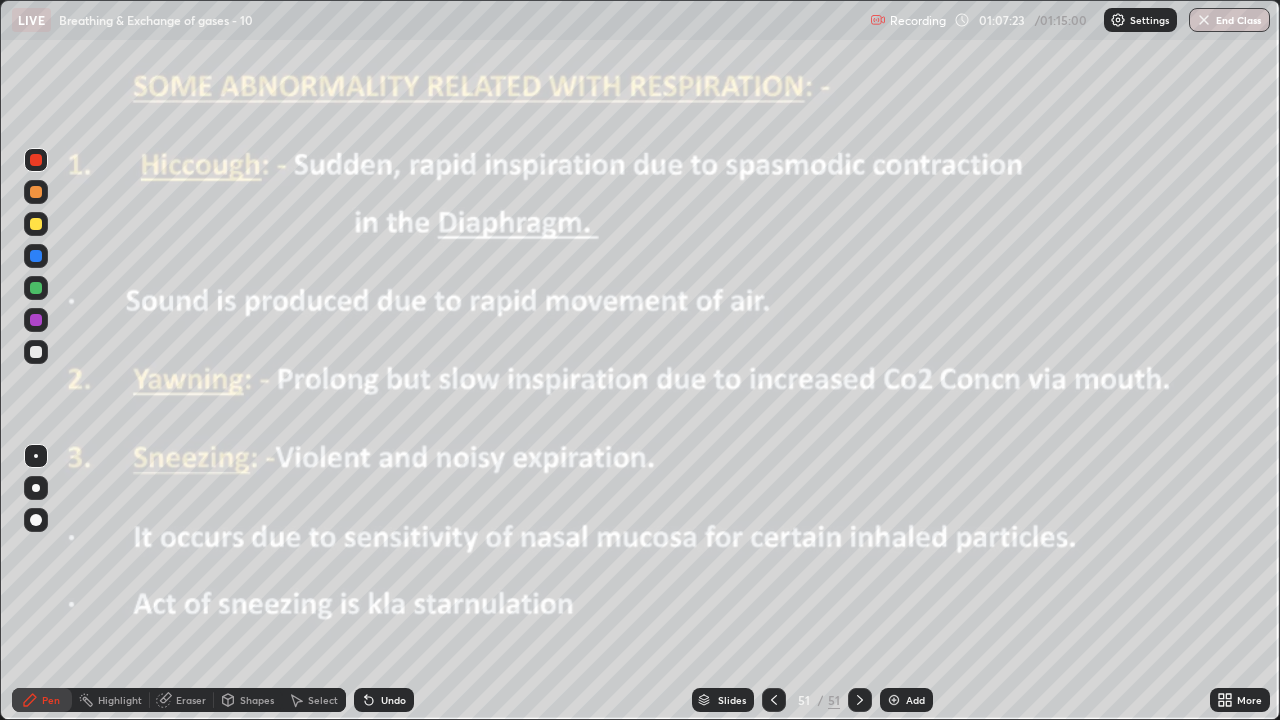 click on "End Class" at bounding box center (1229, 20) 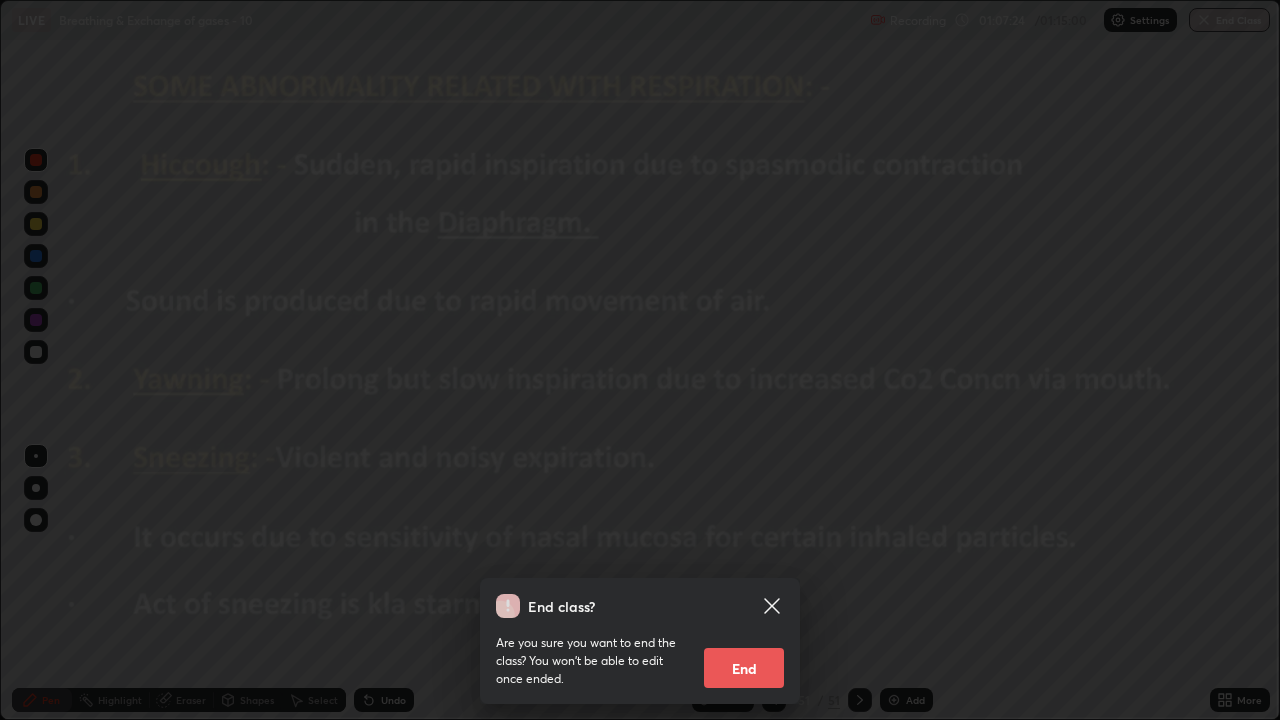 click on "End" at bounding box center [744, 668] 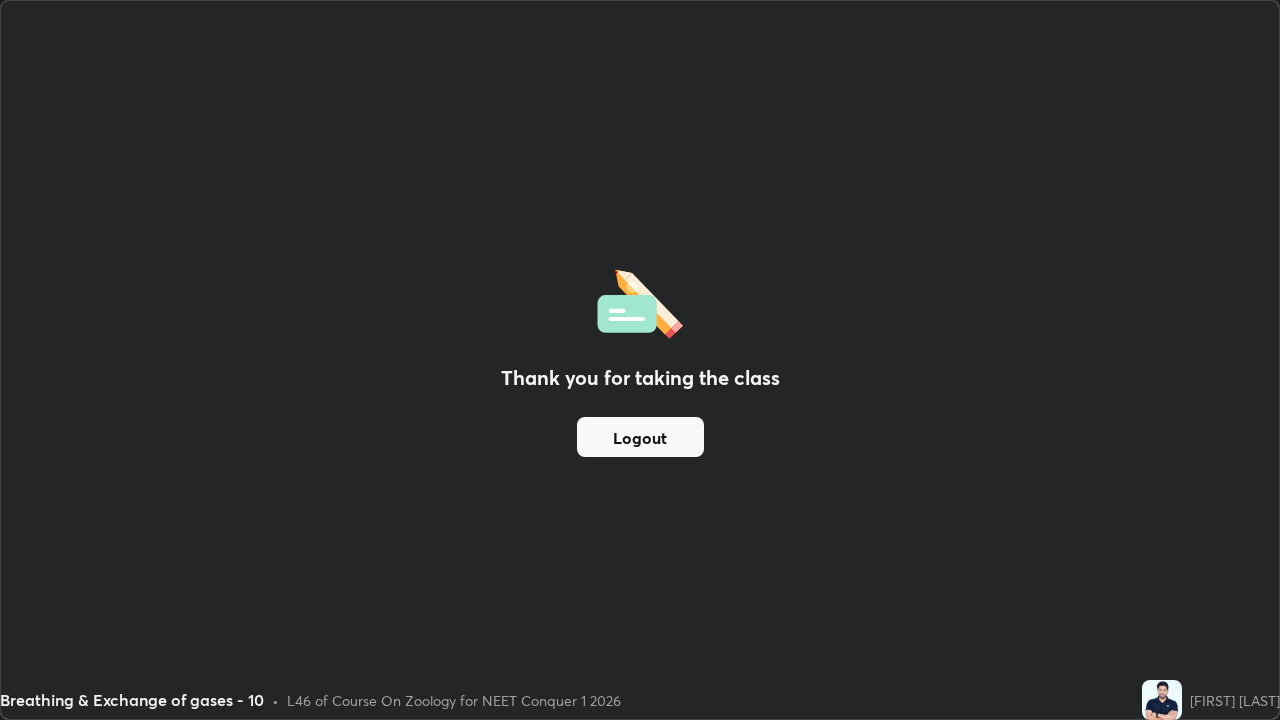 click on "Logout" at bounding box center (640, 437) 